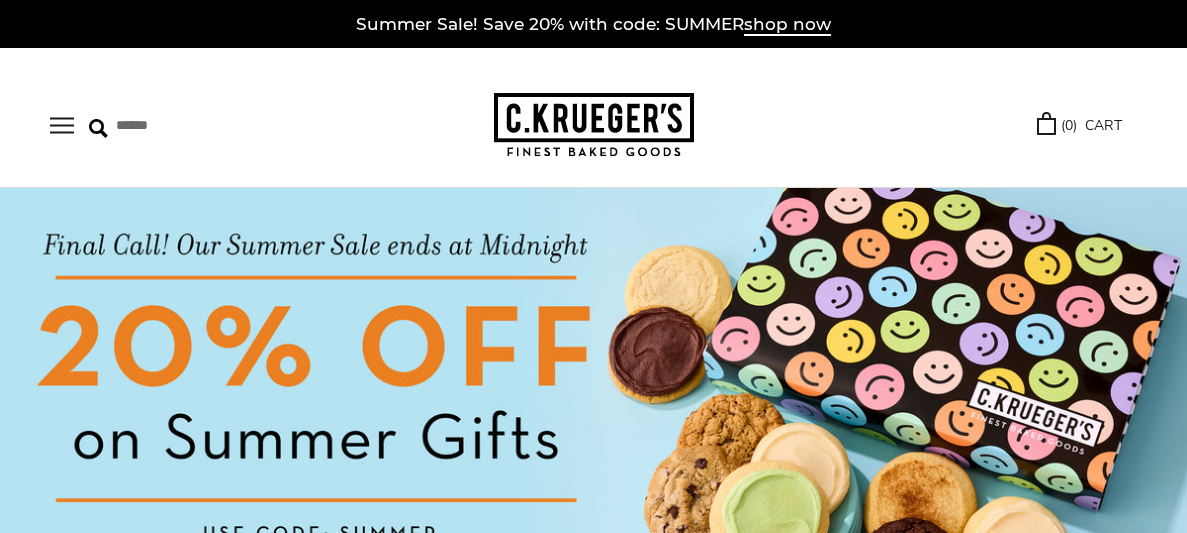 scroll, scrollTop: 0, scrollLeft: 0, axis: both 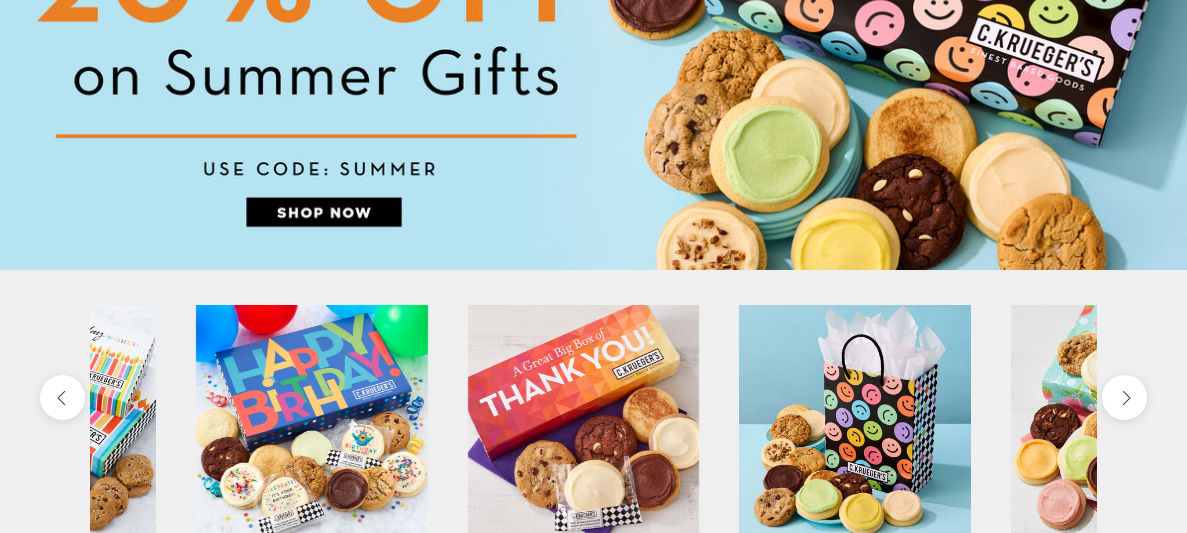 click at bounding box center [593, 47] 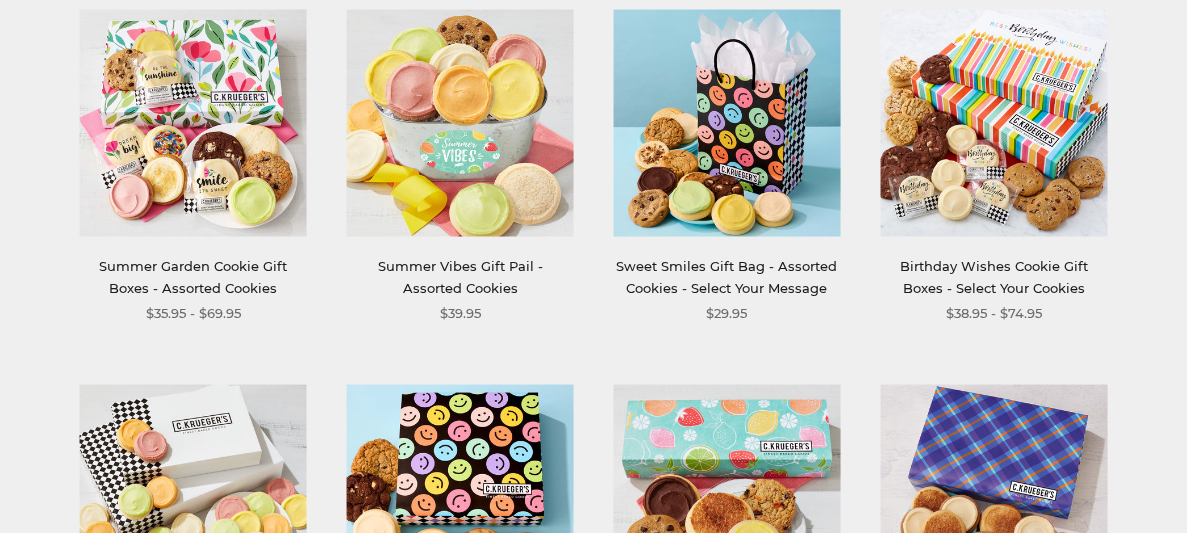 scroll, scrollTop: 0, scrollLeft: 0, axis: both 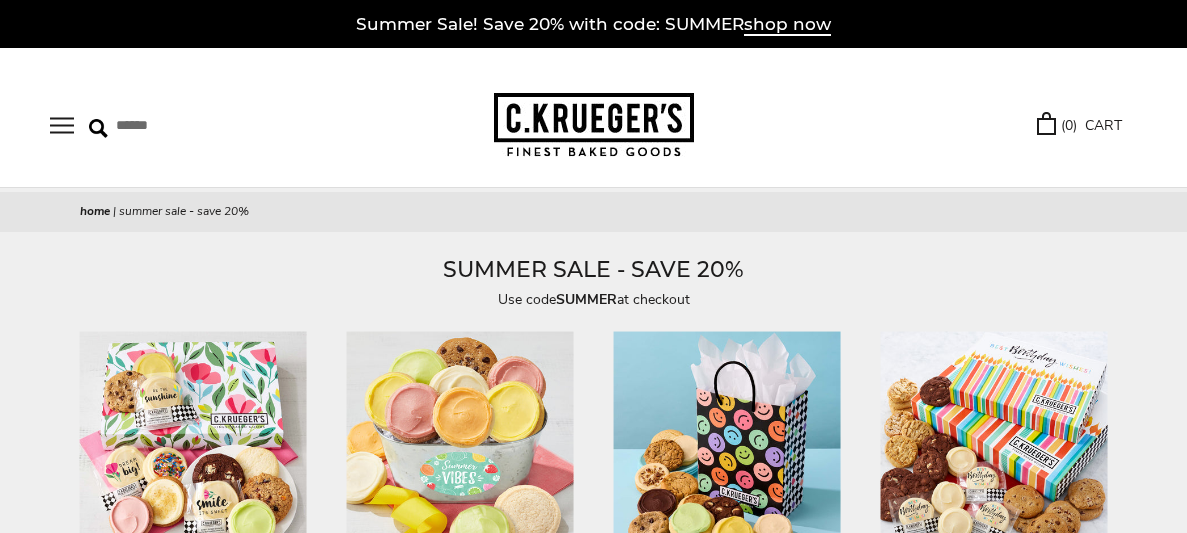 click at bounding box center [62, 125] 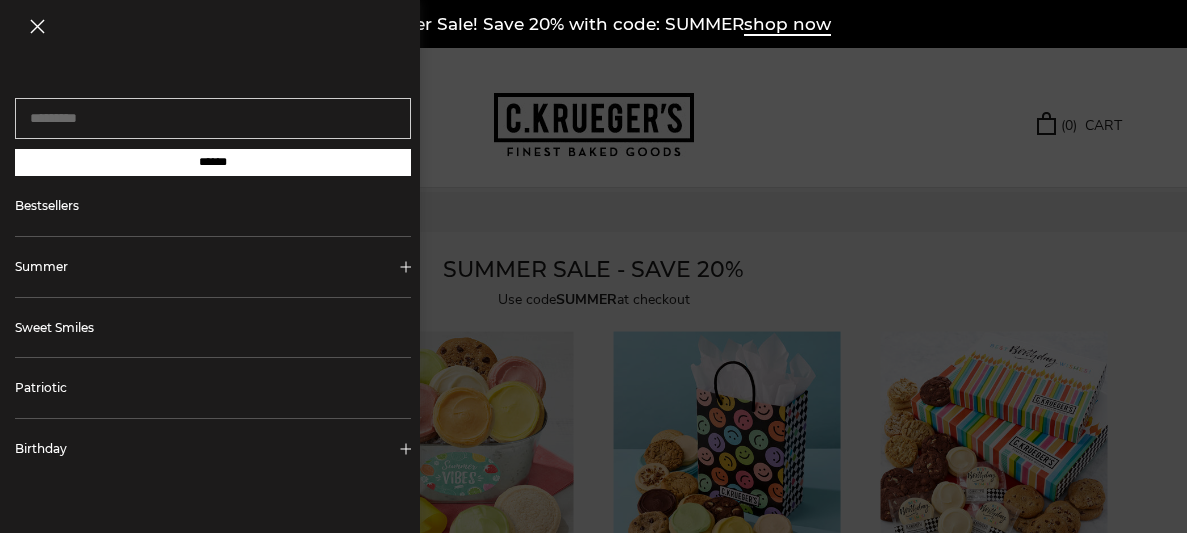 click on "Sweet Smiles" at bounding box center (213, 328) 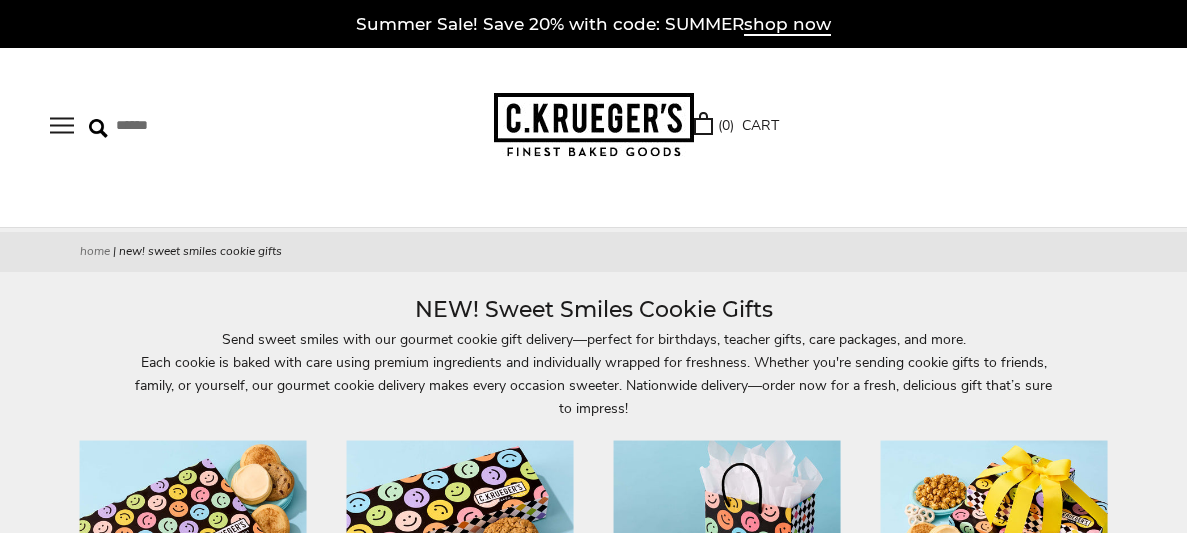 scroll, scrollTop: 0, scrollLeft: 0, axis: both 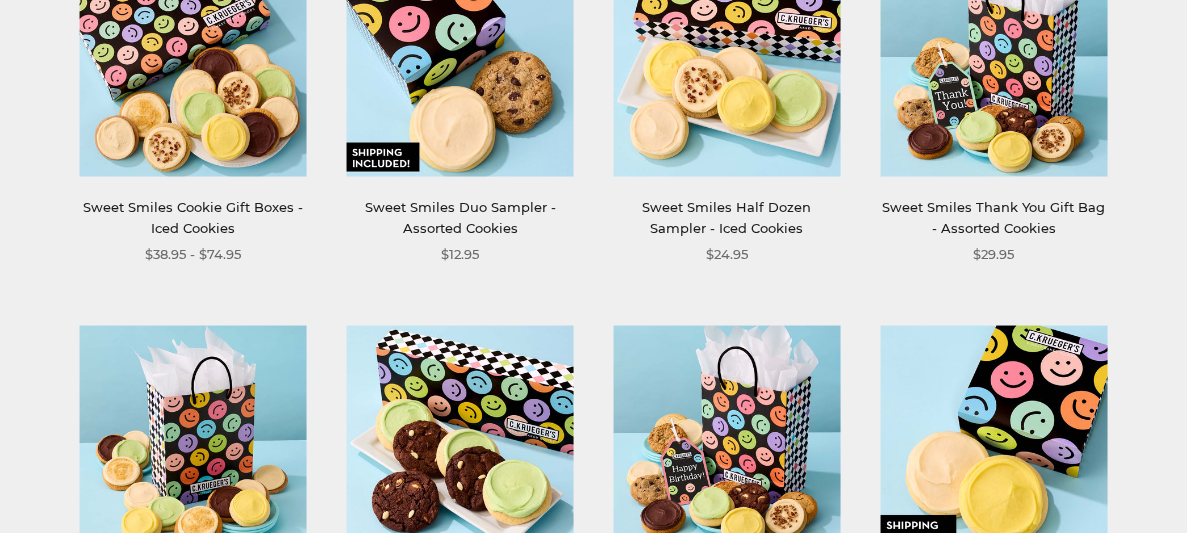 click at bounding box center [460, 63] 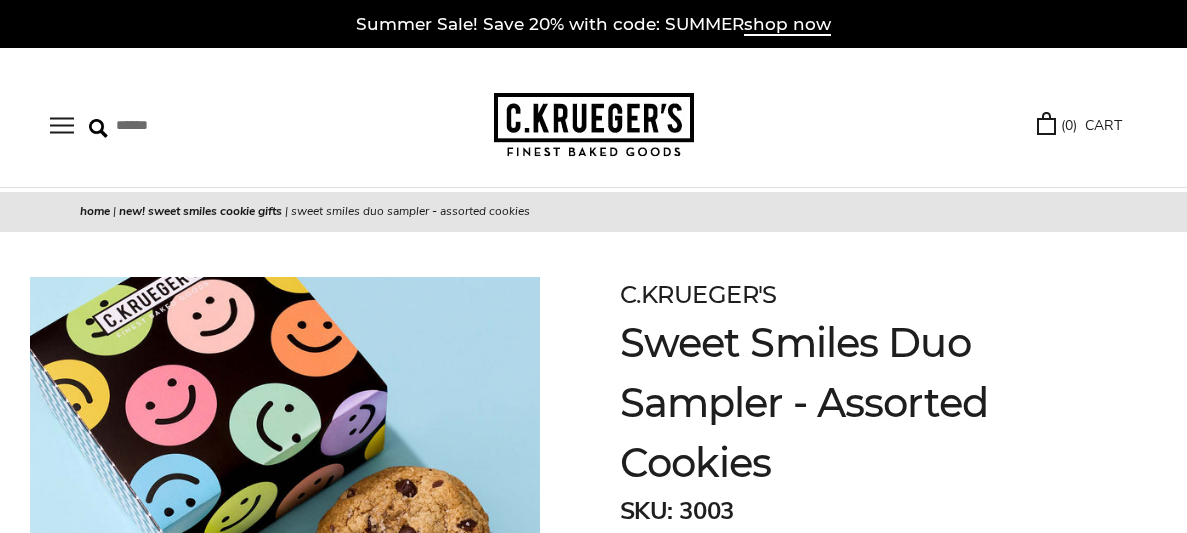 scroll, scrollTop: 0, scrollLeft: 0, axis: both 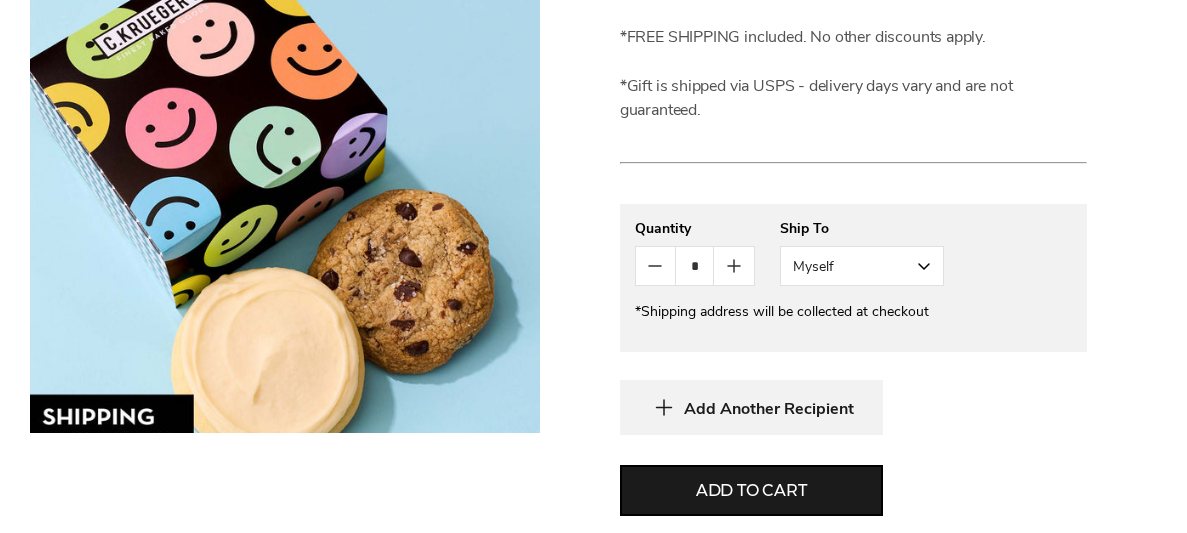 click on "Myself" at bounding box center (862, 266) 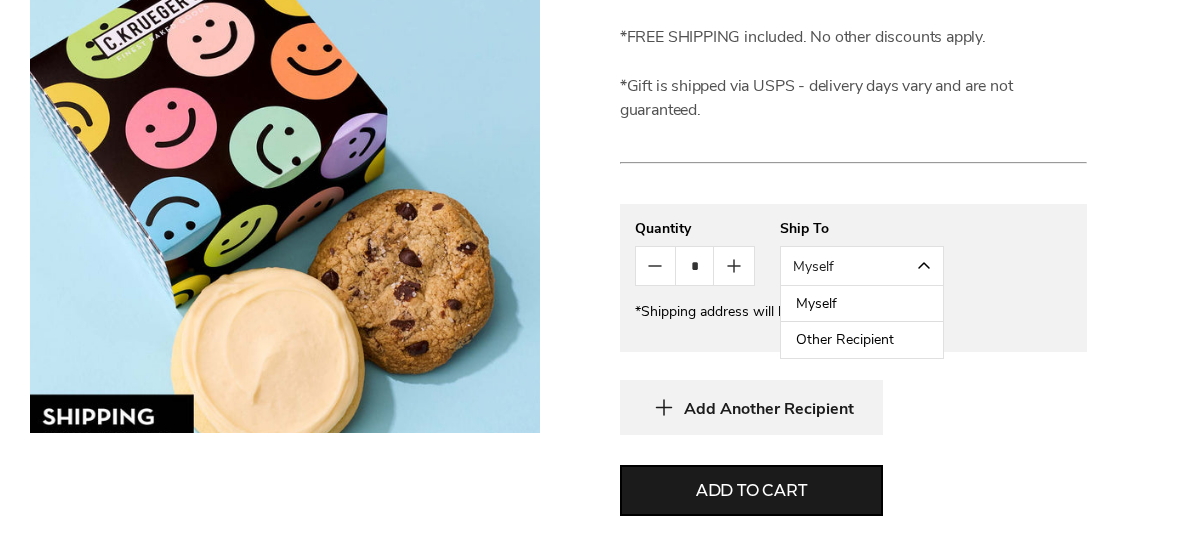 click on "Other Recipient" at bounding box center (862, 340) 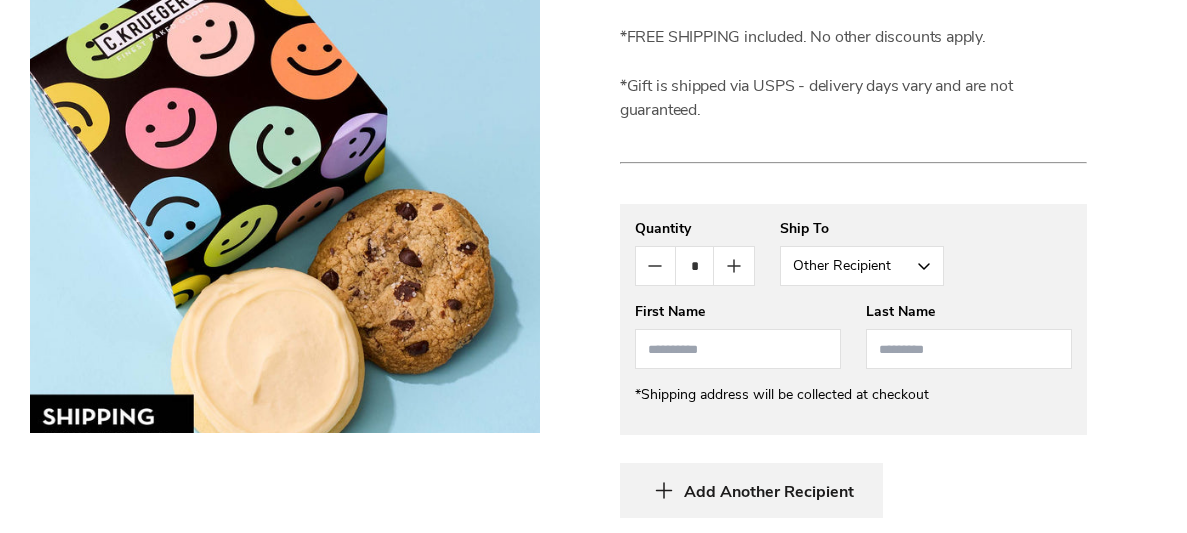 click at bounding box center (738, 349) 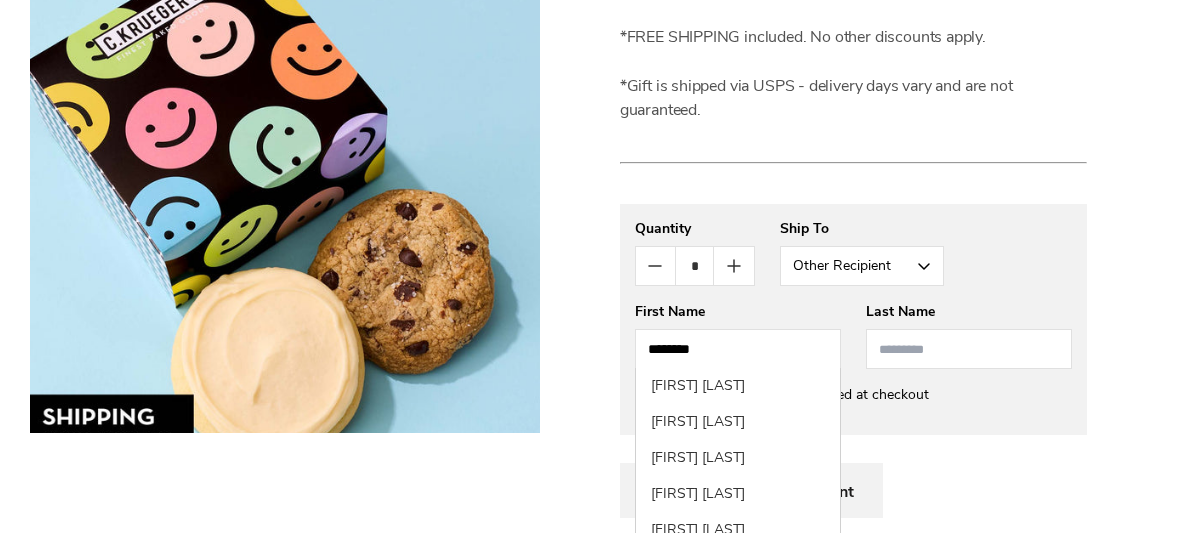 type on "********" 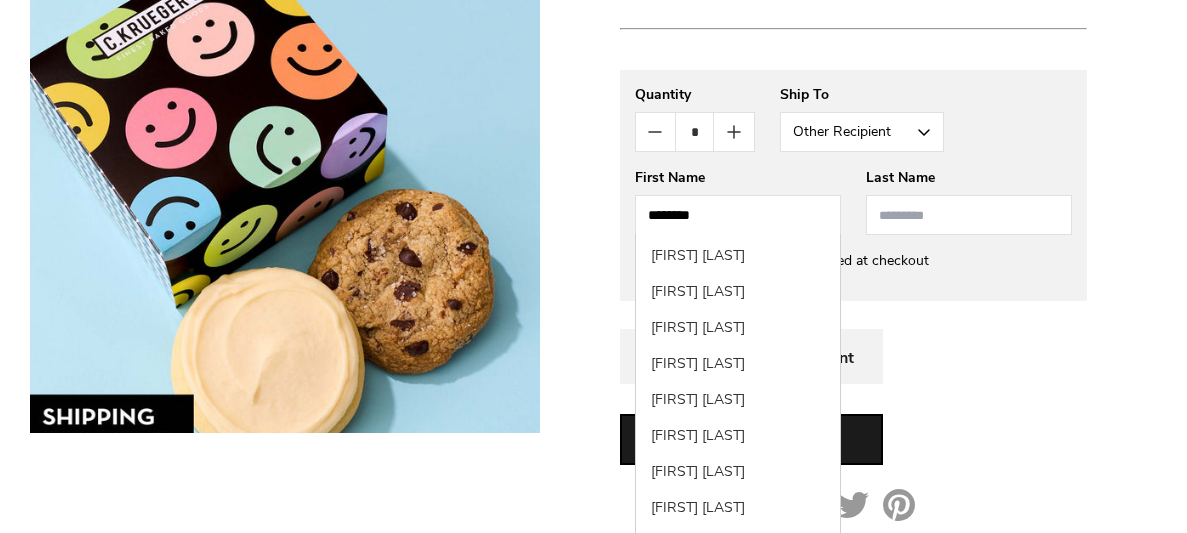 scroll, scrollTop: 457, scrollLeft: 0, axis: vertical 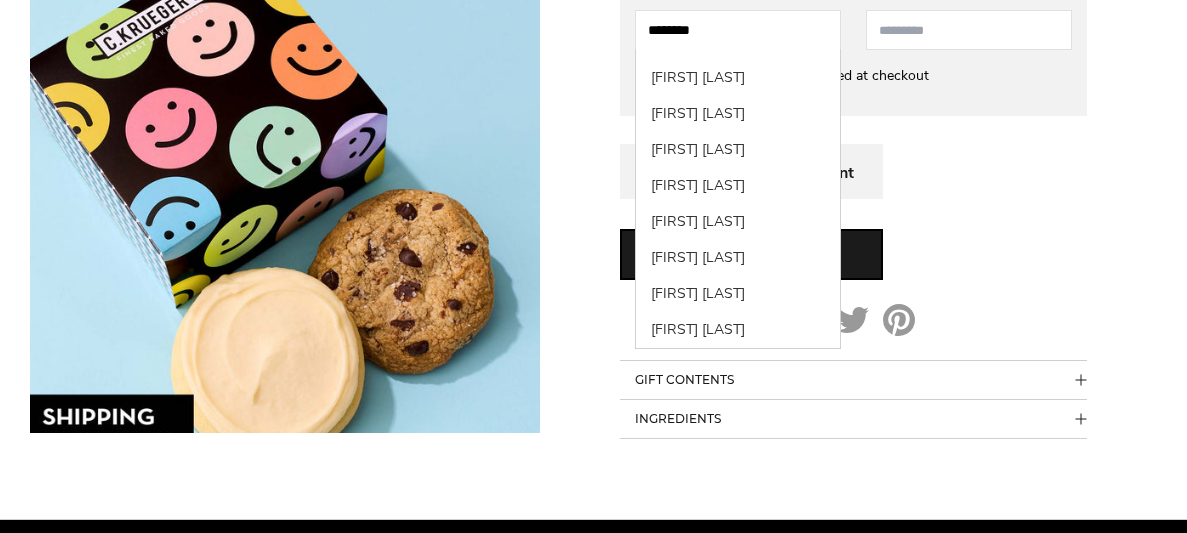 click at bounding box center [969, 30] 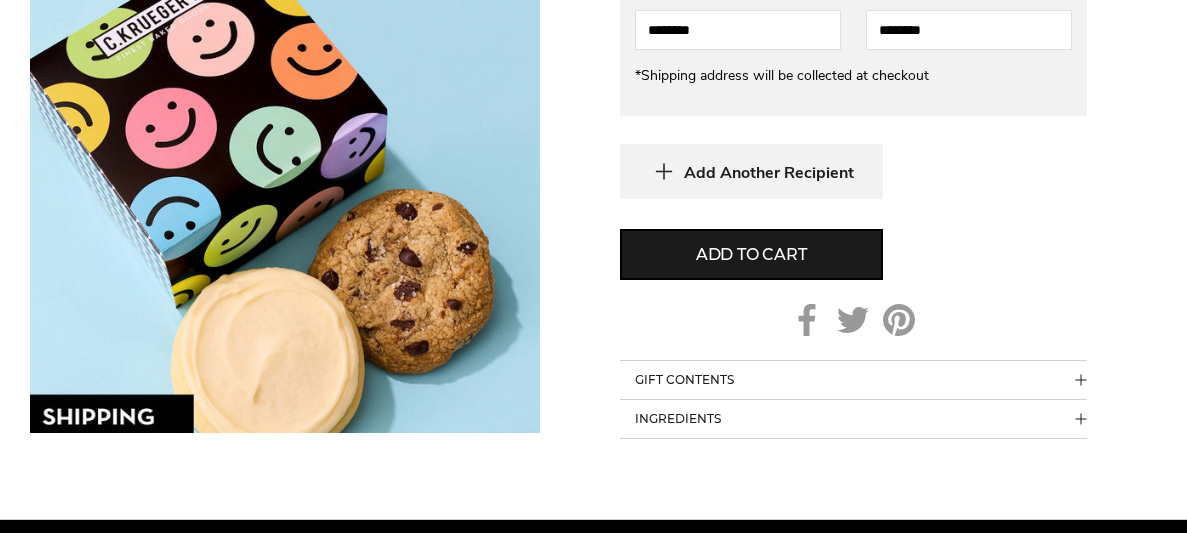 type on "********" 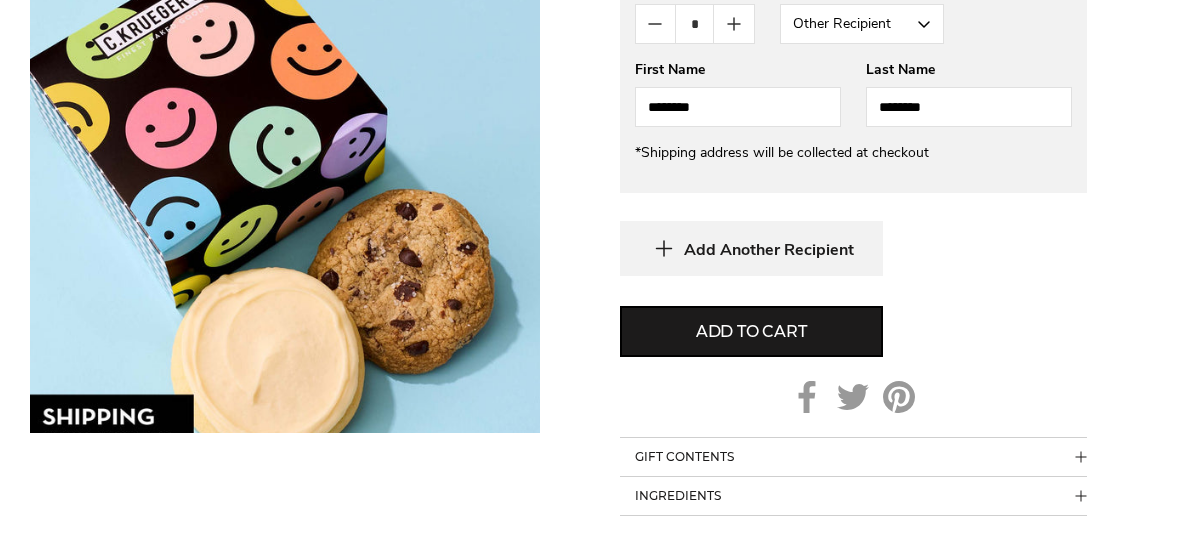 scroll, scrollTop: 1047, scrollLeft: 0, axis: vertical 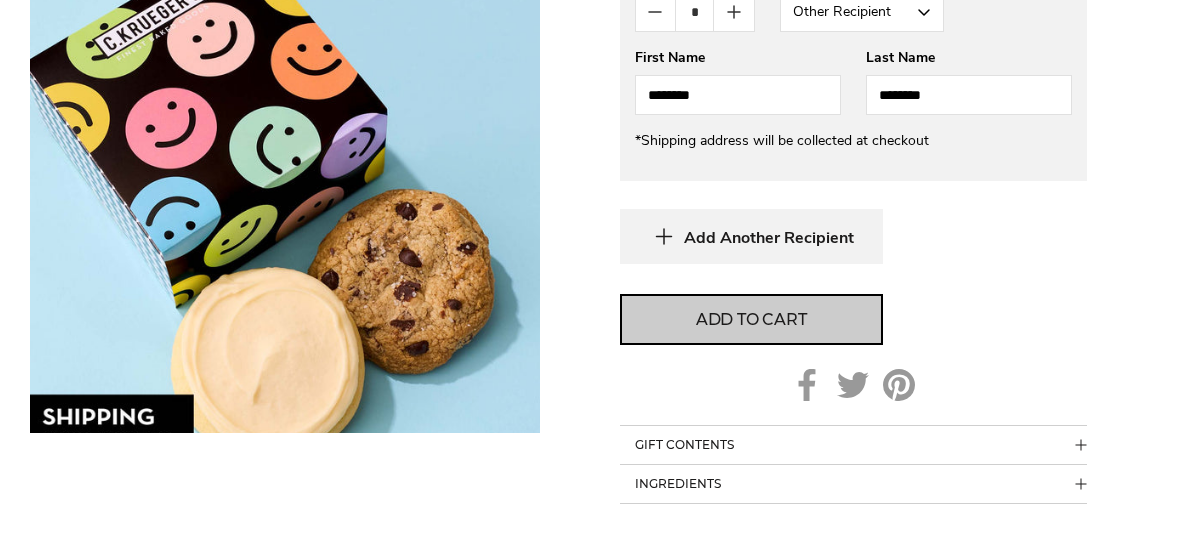 click on "Add to cart" at bounding box center (751, 320) 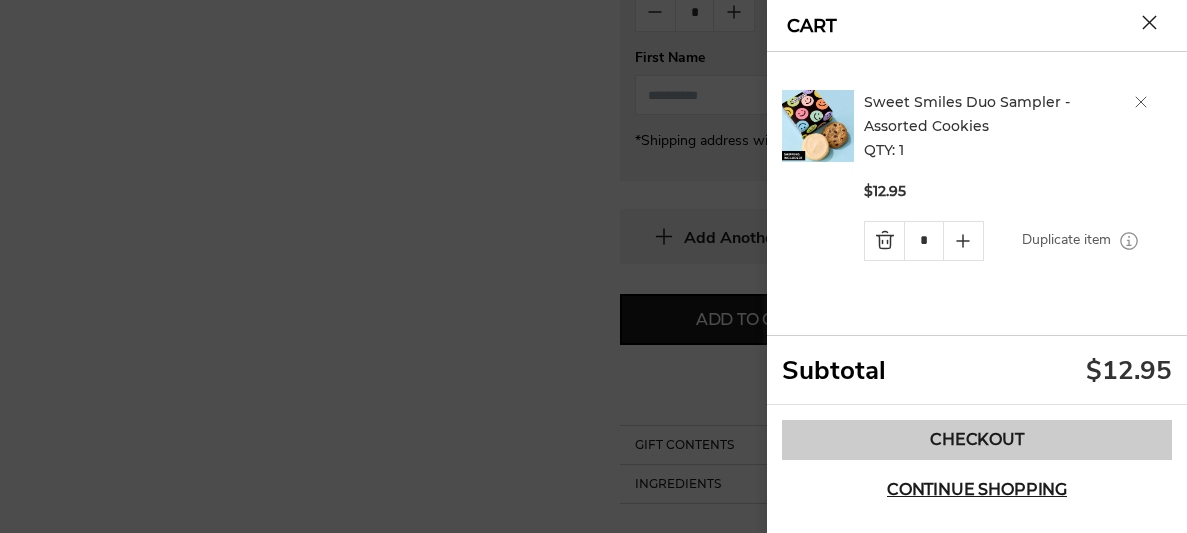 click on "Checkout" at bounding box center (977, 440) 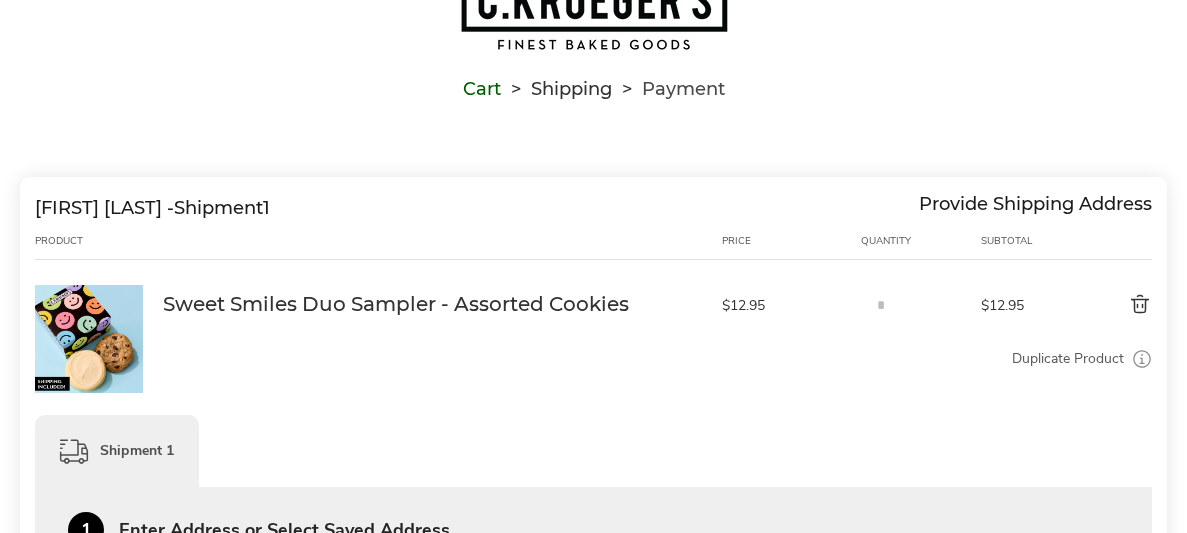 scroll, scrollTop: 273, scrollLeft: 0, axis: vertical 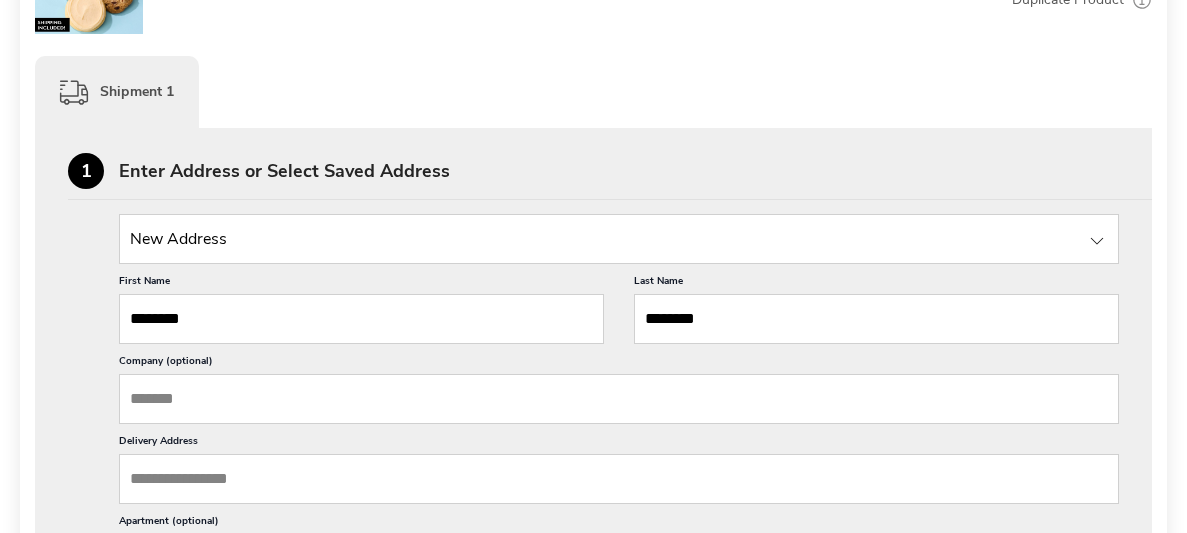 click at bounding box center [1097, 241] 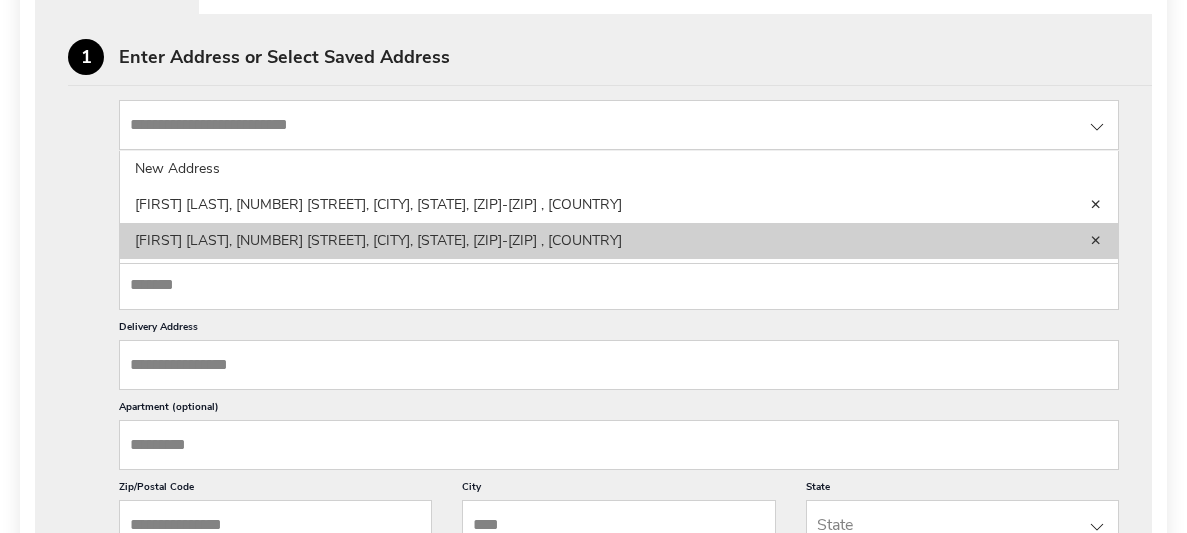 scroll, scrollTop: 576, scrollLeft: 0, axis: vertical 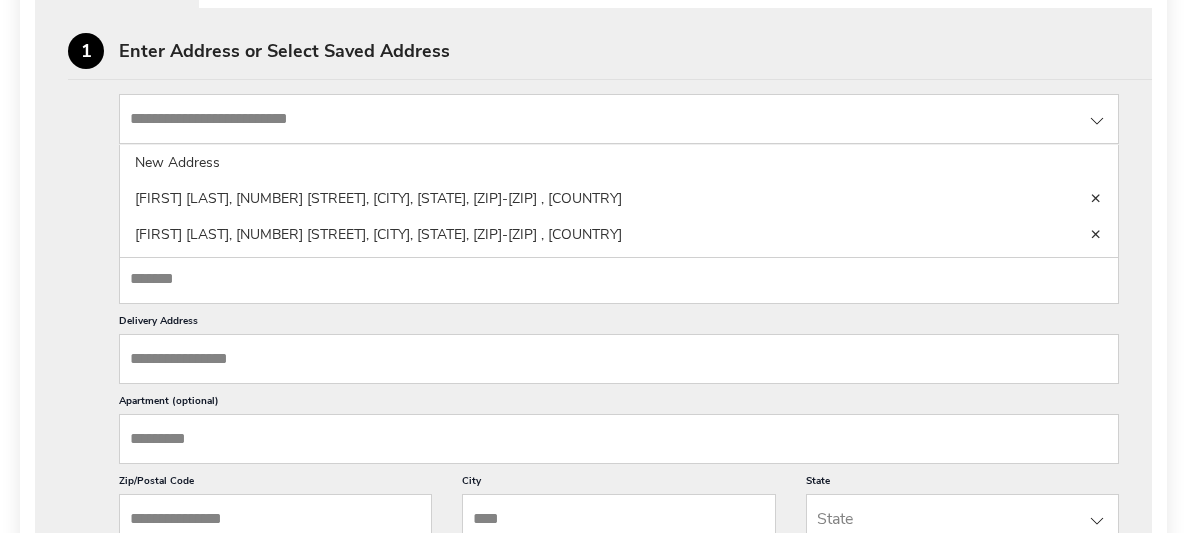 click on "Delivery Address" at bounding box center (619, 359) 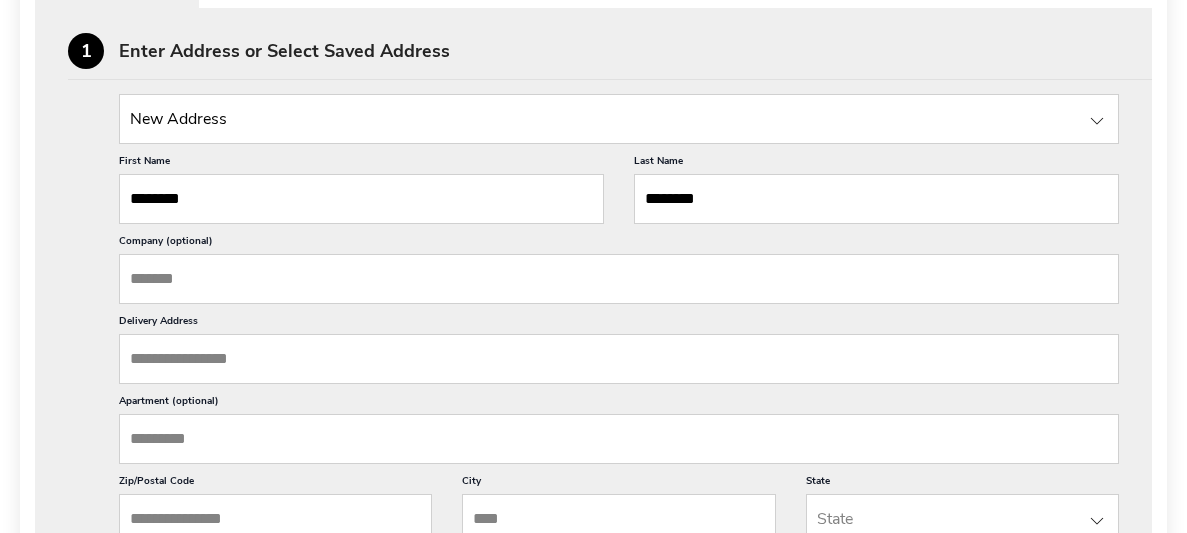 click at bounding box center (1097, 121) 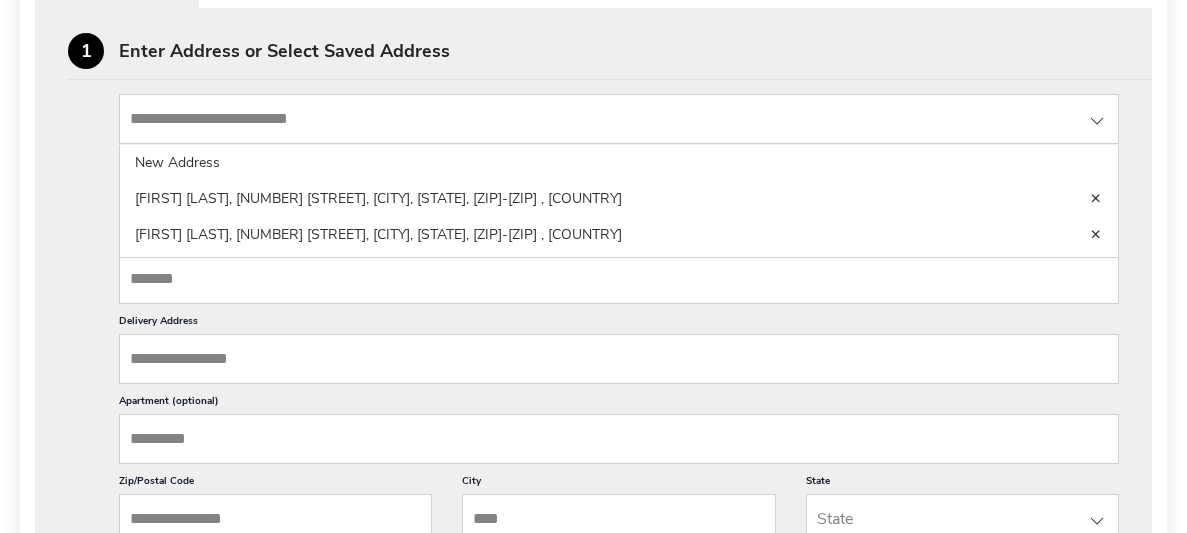 drag, startPoint x: 1117, startPoint y: 152, endPoint x: 1109, endPoint y: 262, distance: 110.29053 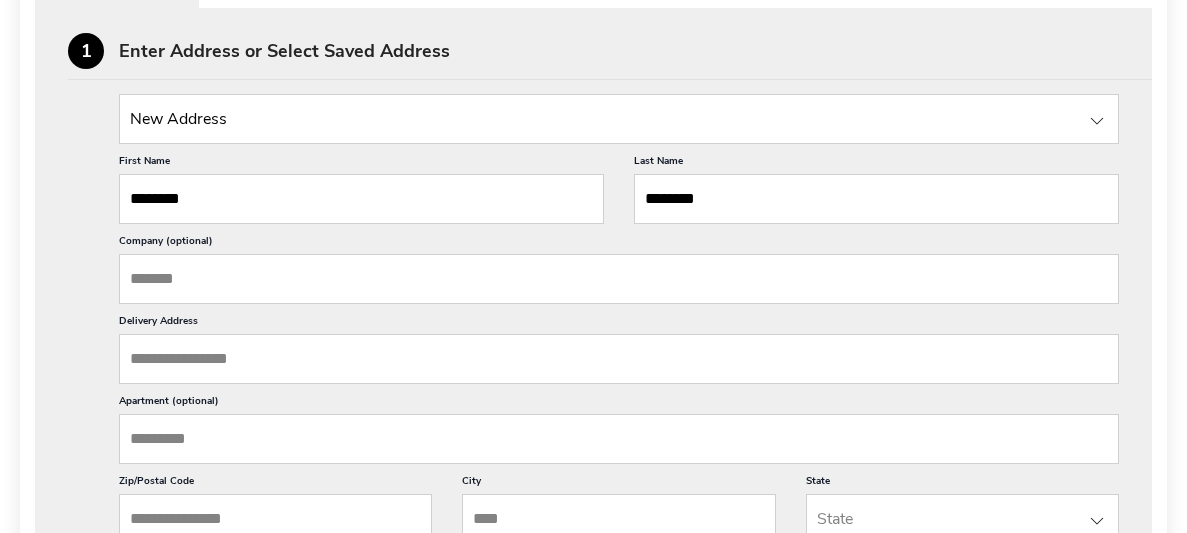 click on "First Name ******** This is a required field Last Name ******** This is a required field Company (optional) Delivery Address This is a required field Apartment (optional) Zip/Postal Code Enter a valid ZIP City This is a required field State State Alabama  Alaska  American Samoa  Arizona  Arkansas  California  Colorado  Connecticut  Delaware  Federated States of Micronesia  Florida  Georgia  Guam  Hawaii  Idaho  Illinois  Indiana  Iowa  Kansas  Kentucky  Louisiana  Maine  Marshall Islands  Maryland  Massachusetts  Michigan  Minnesota  Mississippi  Missouri  Montana  Nebraska  Nevada  New Hampshire  New Jersey  New Mexico  New York  North Carolina  North Dakota  Northern Mariana Islands  Ohio  Oklahoma  Oregon  Palau  Pennsylvania  Puerto Rico  Rhode Island  South Carolina  South Dakota  Tennessee  Texas  Utah  Vermont  Virginia  Washington  District of Columbia  West Virginia  Wisconsin  Wyoming  Virgin Islands  Armed Forces Americas  Armed Forces Europe  Armed Forces Pacific  Select a state Country" 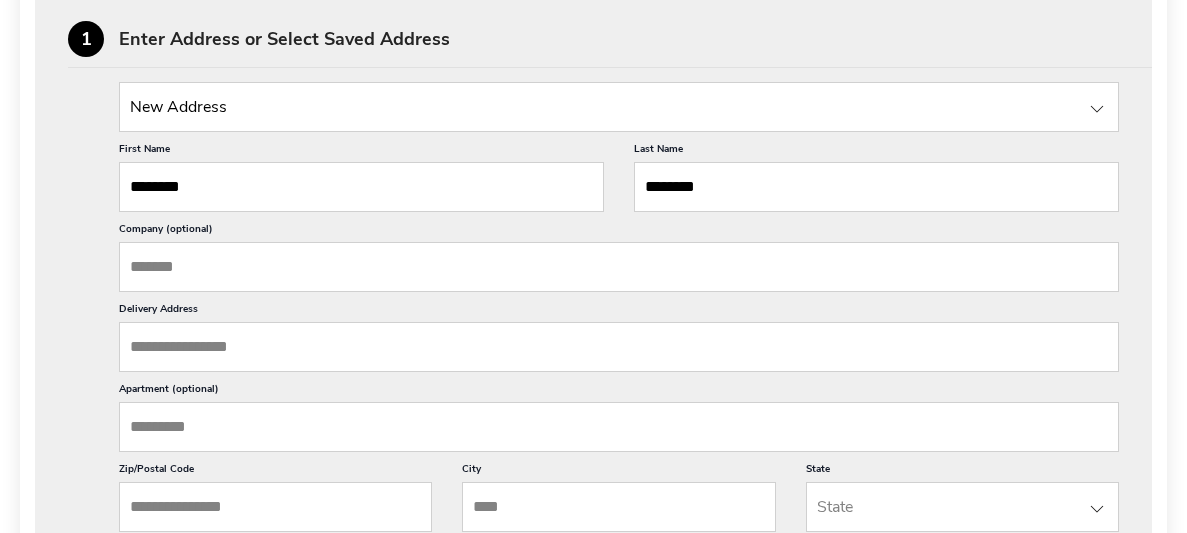 scroll, scrollTop: 583, scrollLeft: 0, axis: vertical 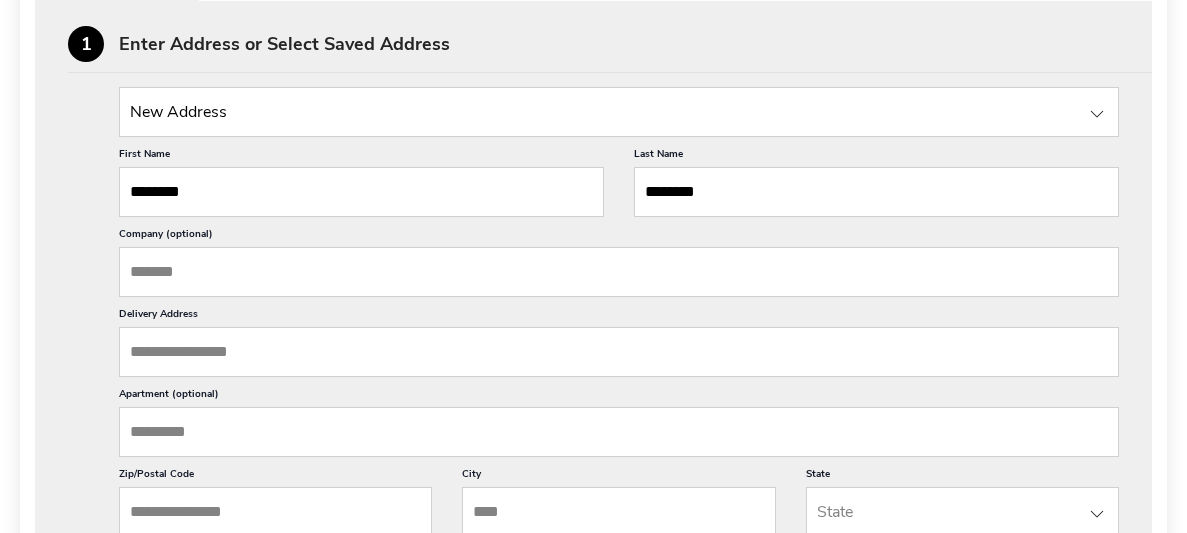 click at bounding box center [619, 112] 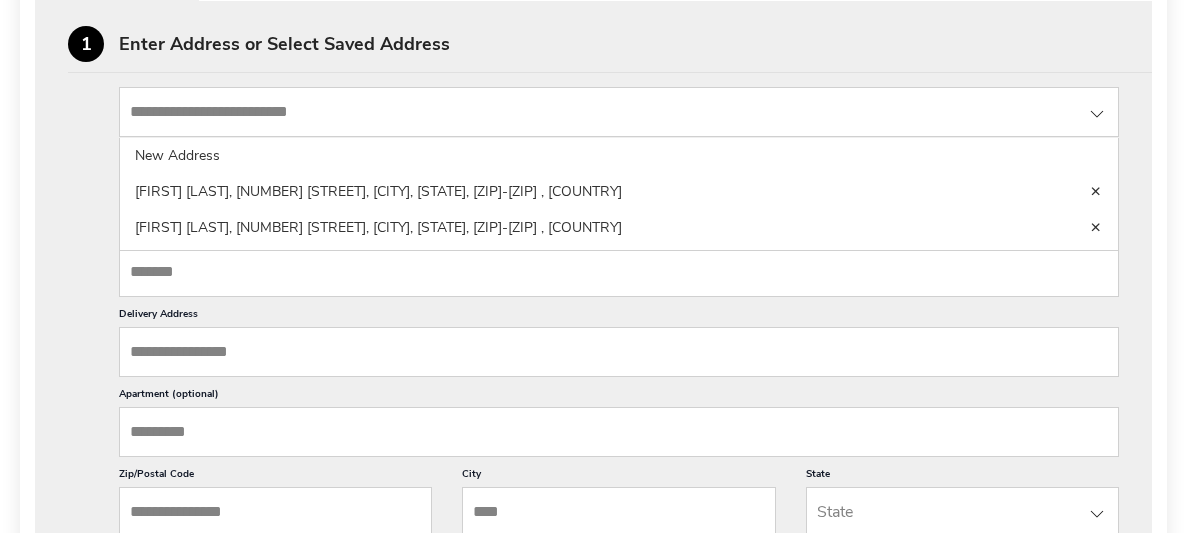 click on "New Address  Valerie  Waters, 26 Brownwood Dr,  Greenville, SC, 29611-5648, United States  Jack Beecroft, 1358 N Grant Ave,  Columbus, OH, 43201-3897, United States" at bounding box center (619, 194) 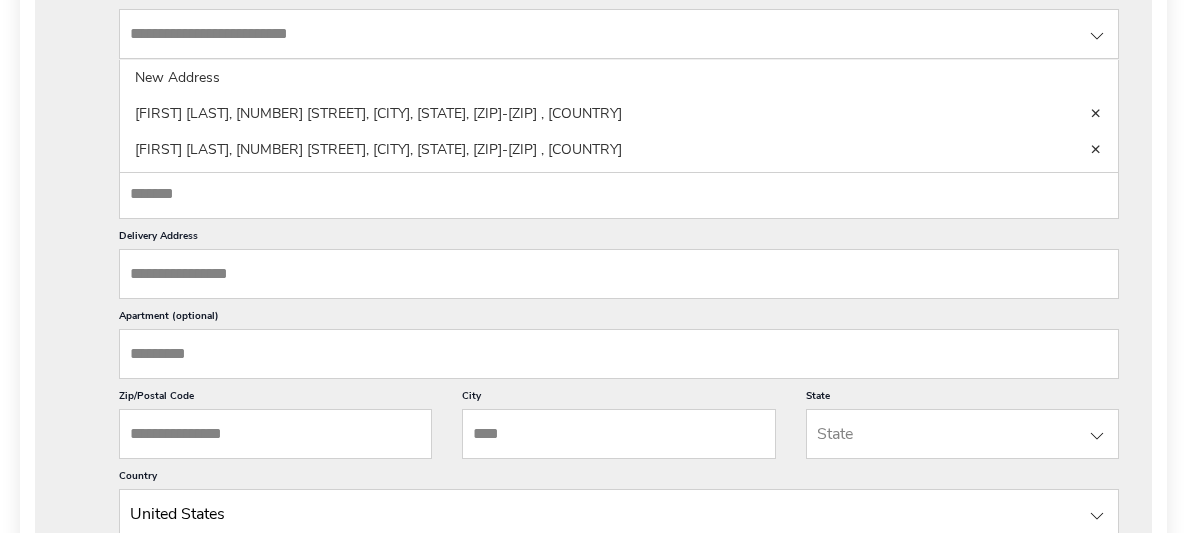 scroll, scrollTop: 663, scrollLeft: 0, axis: vertical 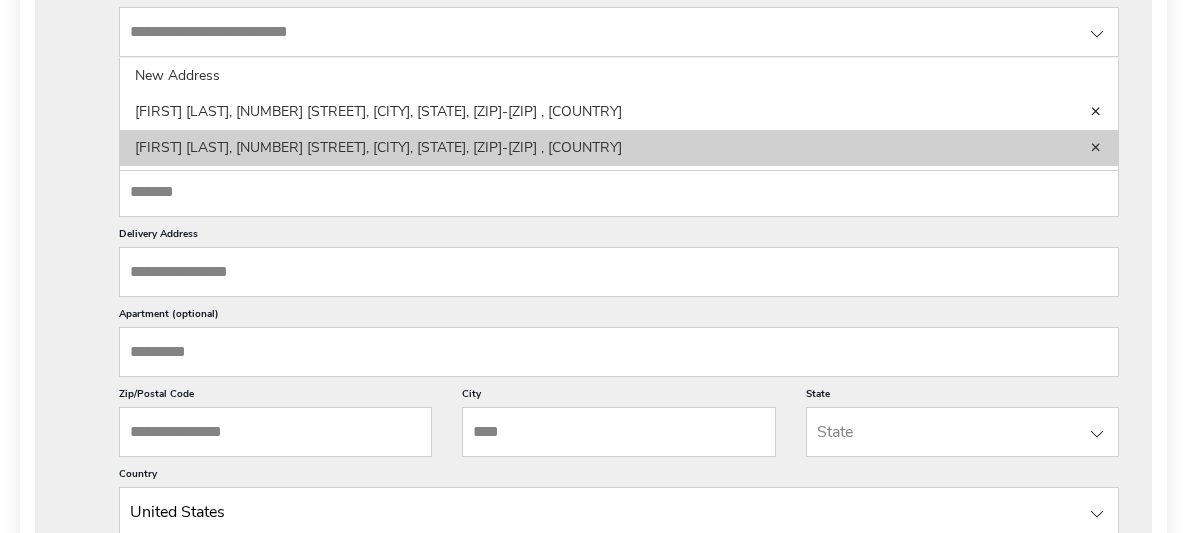 click on "[FIRST] [LAST], [NUMBER] [STREET], [CITY], [STATE], [POSTAL_CODE]" 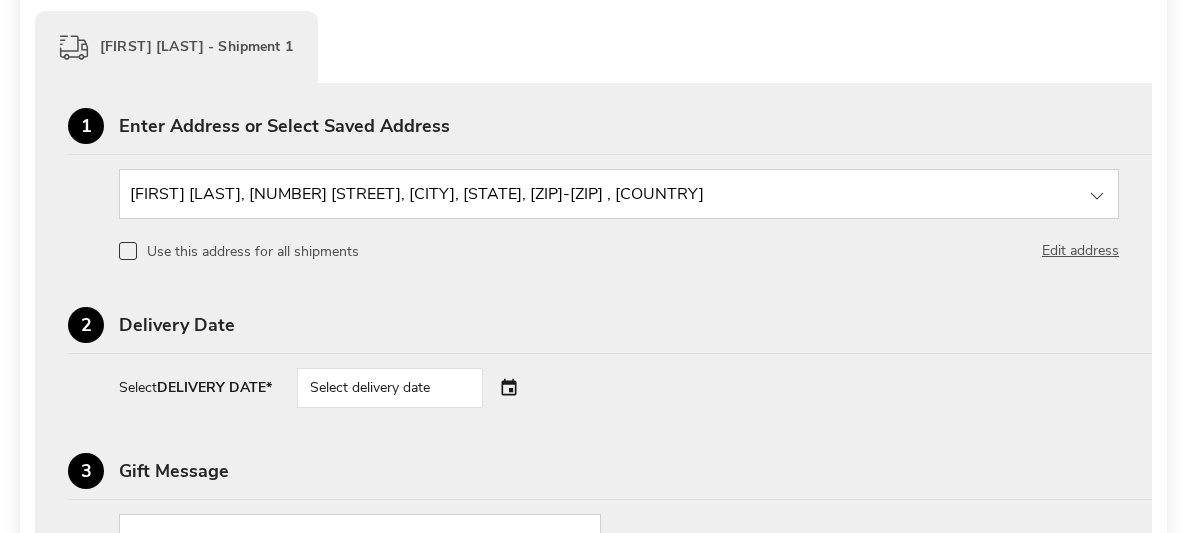 scroll, scrollTop: 498, scrollLeft: 0, axis: vertical 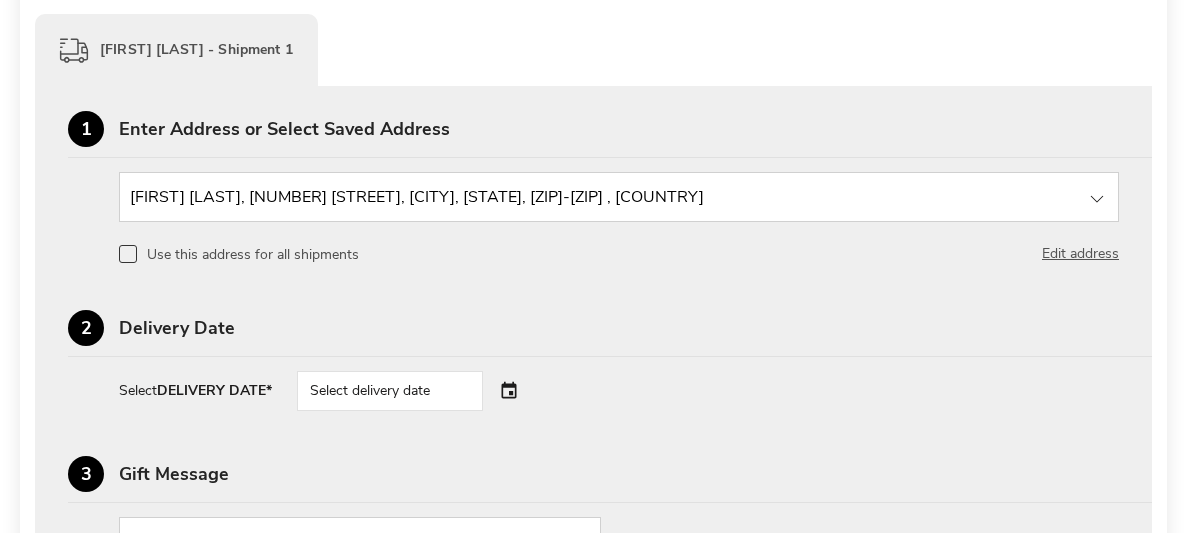 click at bounding box center [1097, 199] 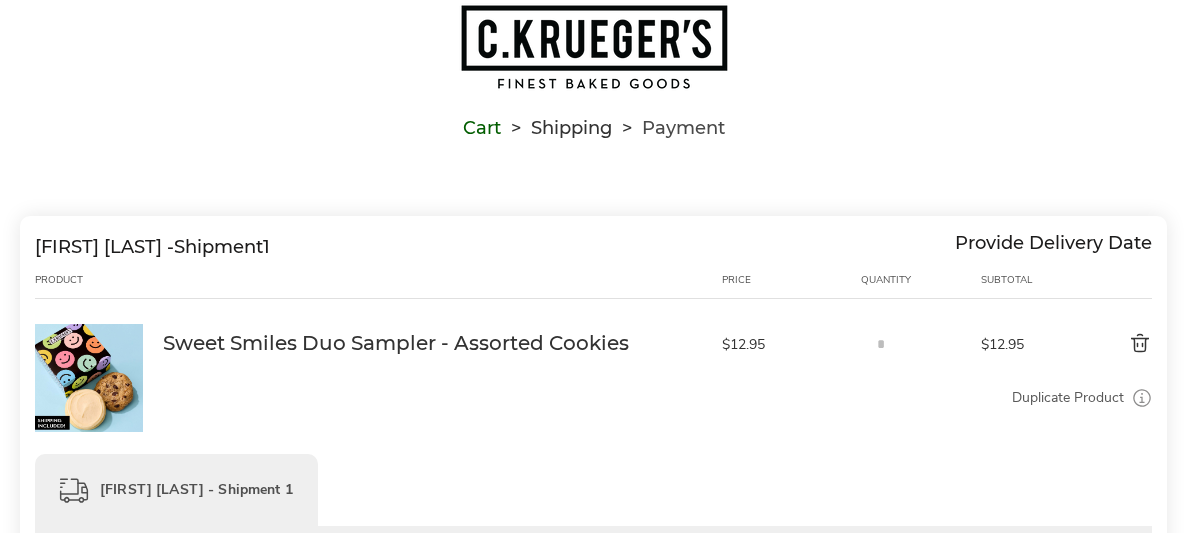 scroll, scrollTop: 40, scrollLeft: 0, axis: vertical 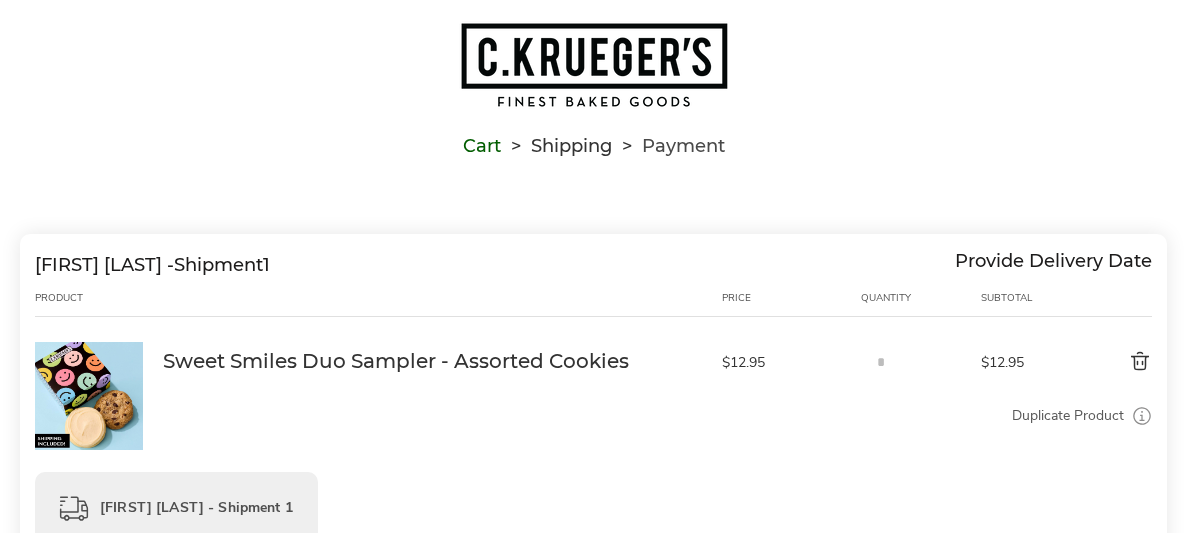 click at bounding box center (1105, 362) 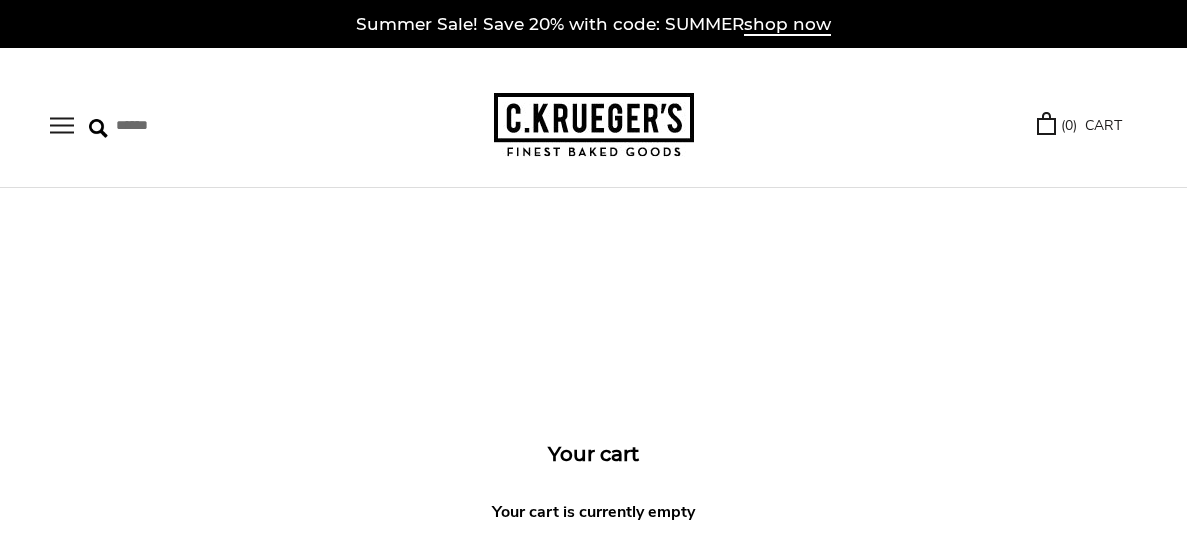 scroll, scrollTop: 0, scrollLeft: 0, axis: both 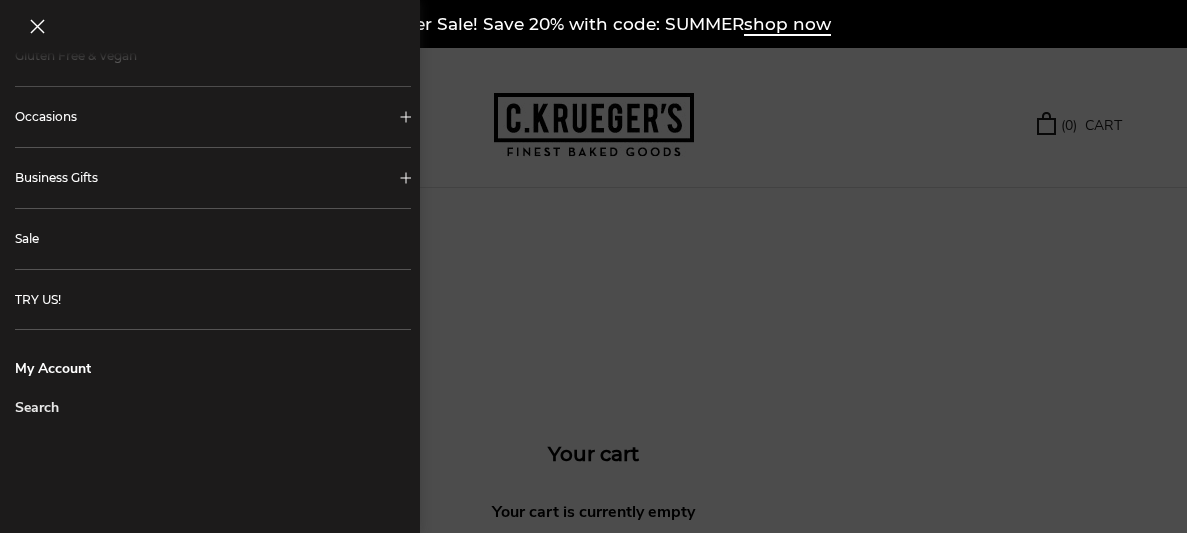 click on "My Account" at bounding box center (213, 368) 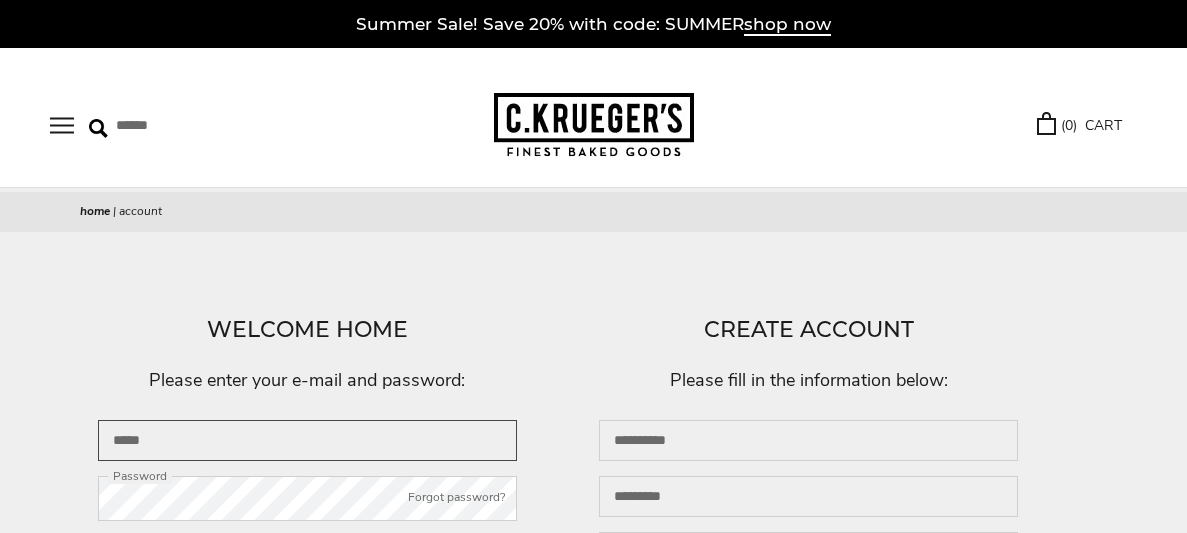 click at bounding box center [307, 440] 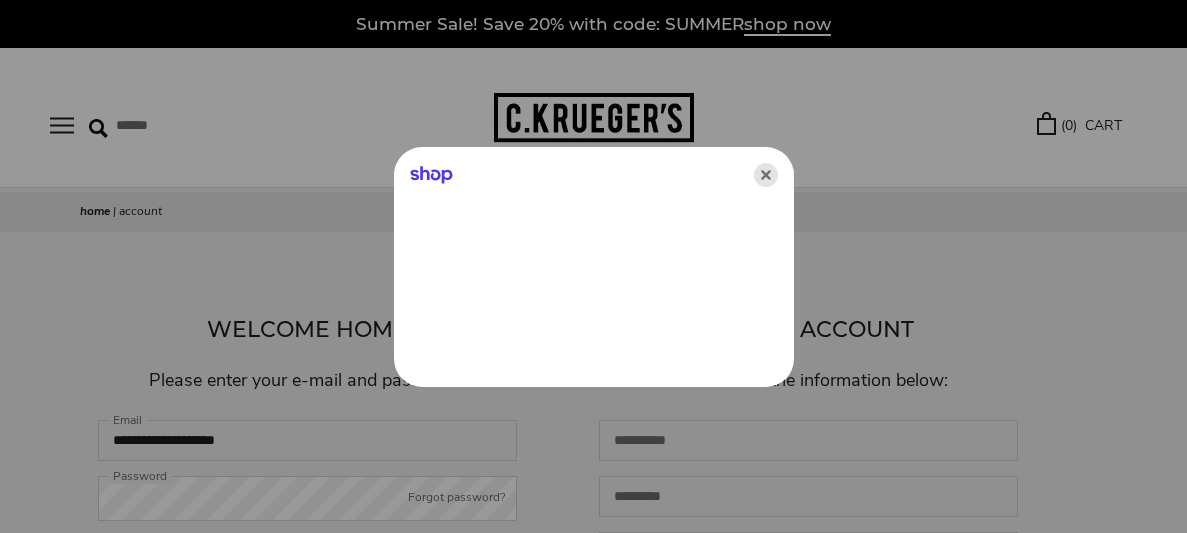 click 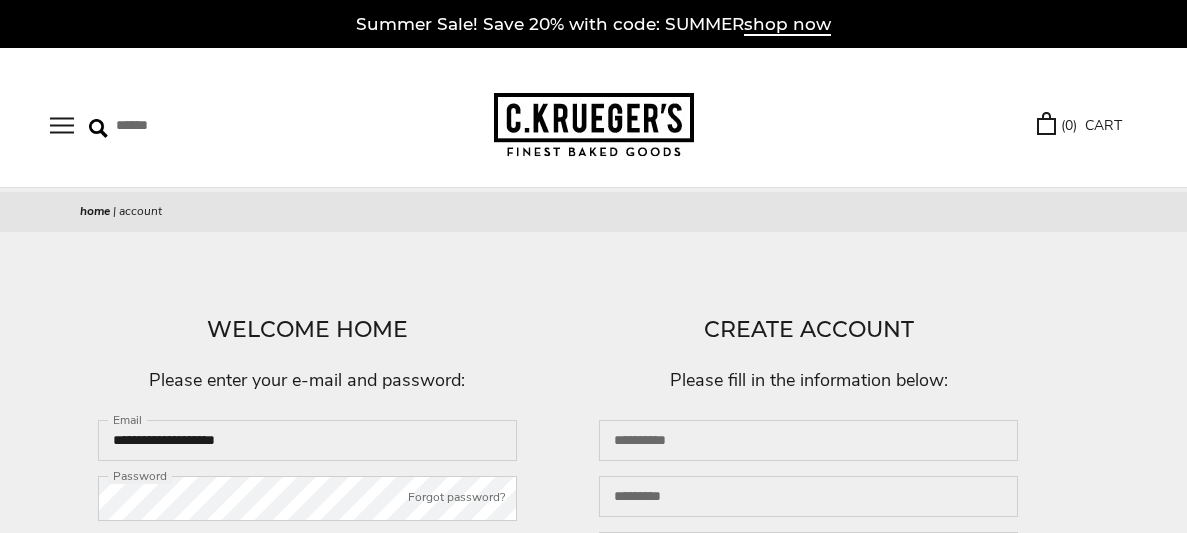 click on "******
TRY US!
Sign In
( 0 )  CART
( 0 )  CART
Bestsellers
Summer
Summer Vibes
Summer Garden
Hello Sunshine
Sweet Smiles
Patriotic
Birthday
ALL Birthday Gifts
HOLIDAY GIFTS" at bounding box center (593, 118) 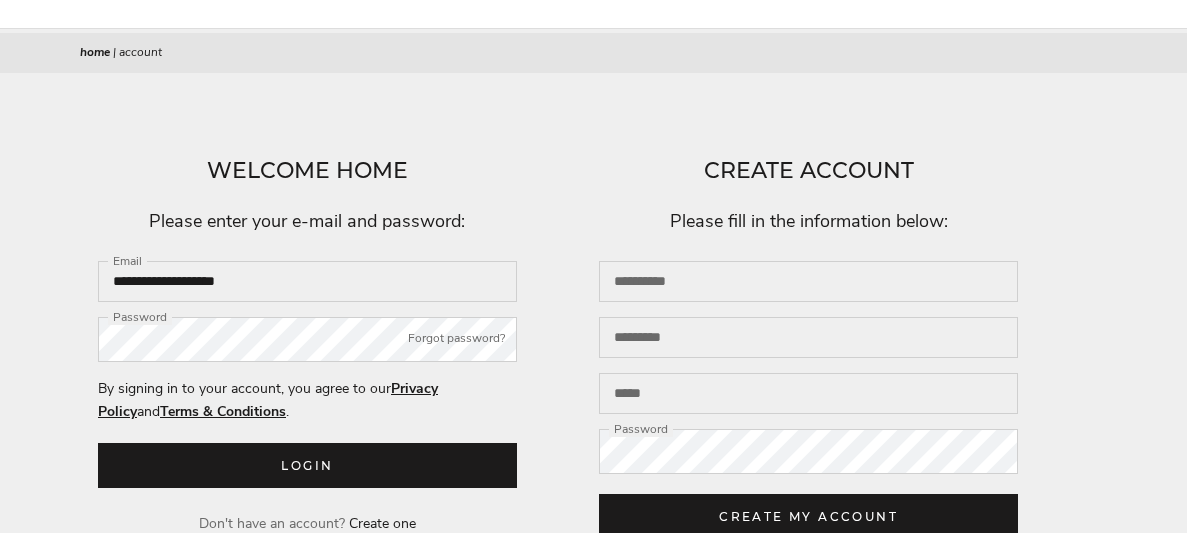 scroll, scrollTop: 159, scrollLeft: 0, axis: vertical 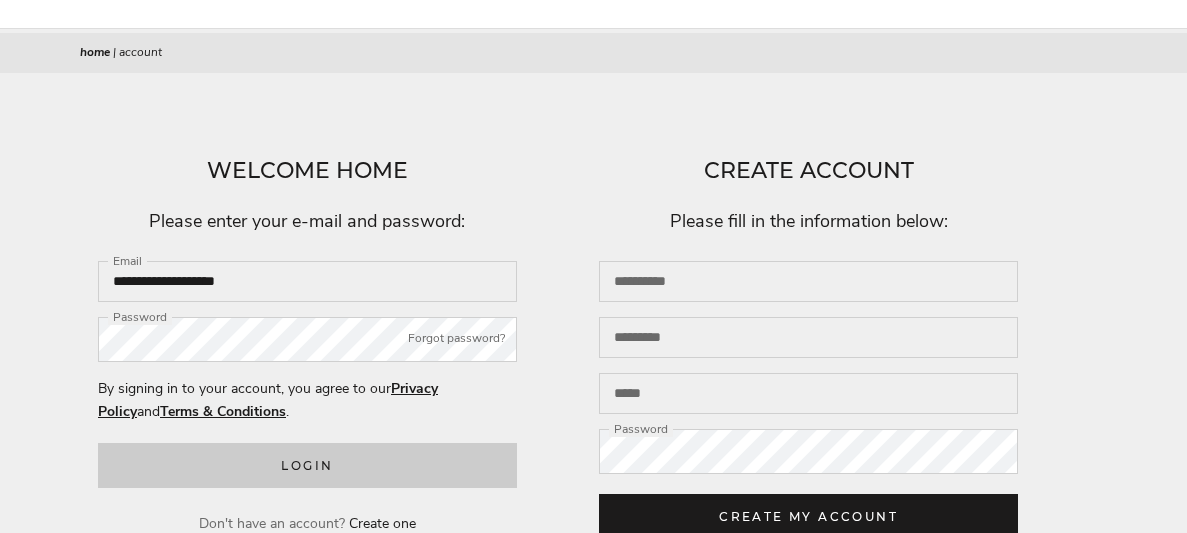 click on "Login" at bounding box center [307, 465] 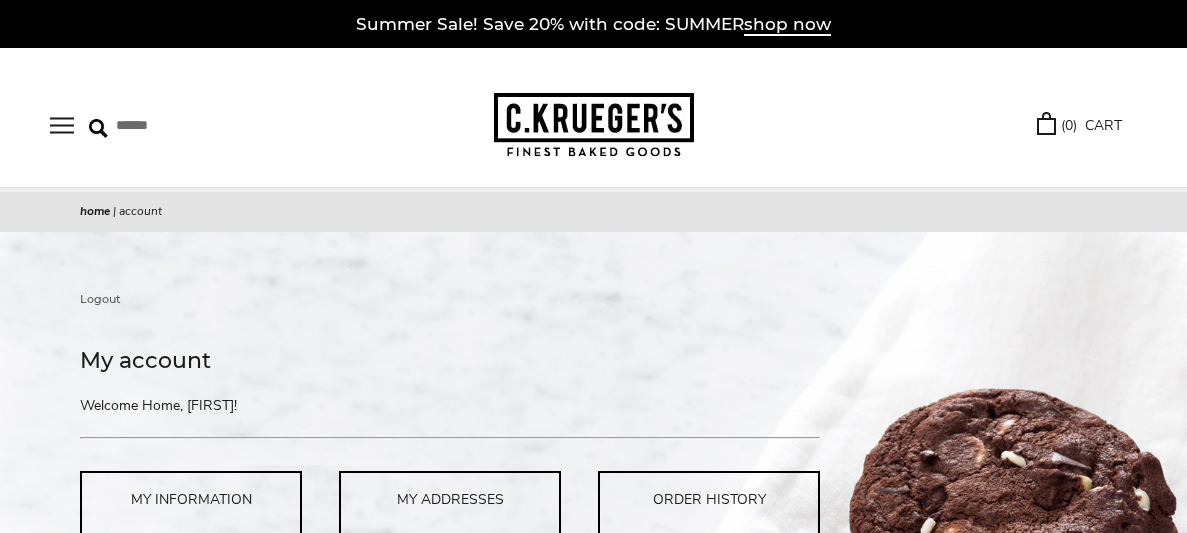 scroll, scrollTop: 0, scrollLeft: 0, axis: both 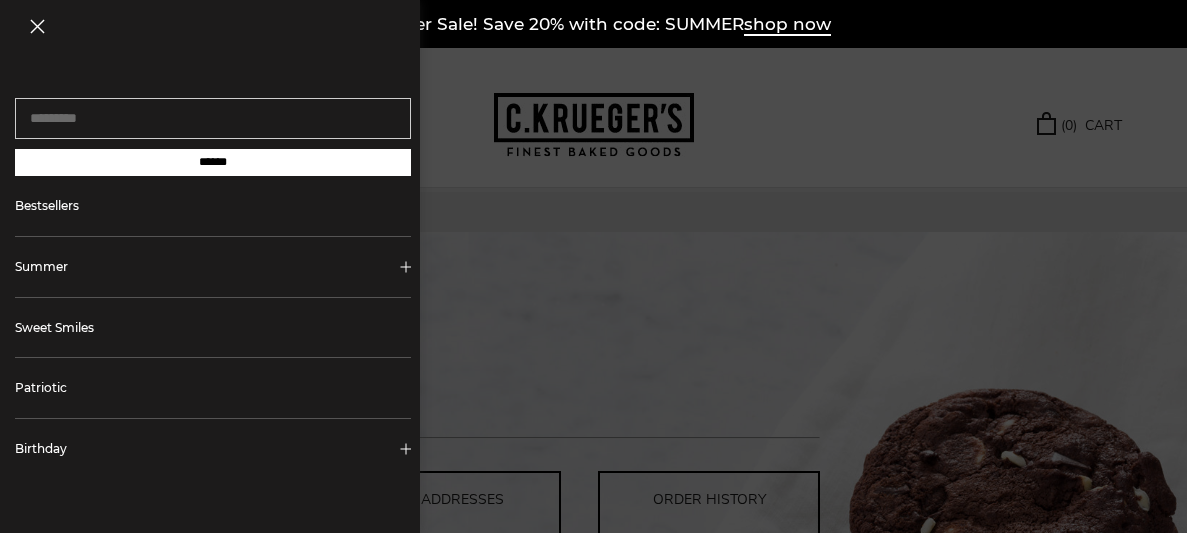 click on "Sweet Smiles" at bounding box center (213, 328) 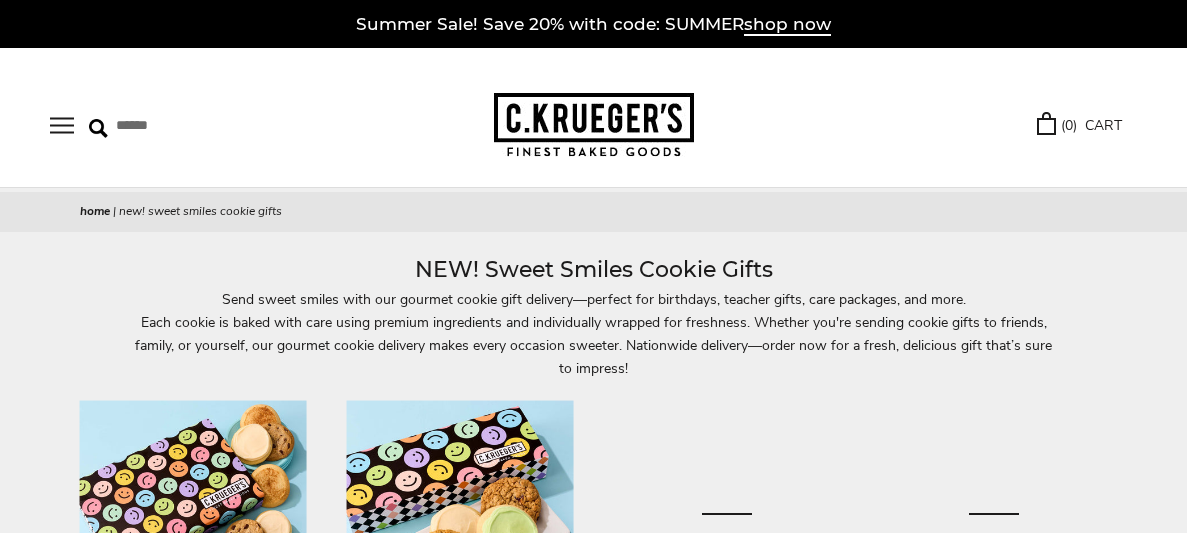 scroll, scrollTop: 0, scrollLeft: 0, axis: both 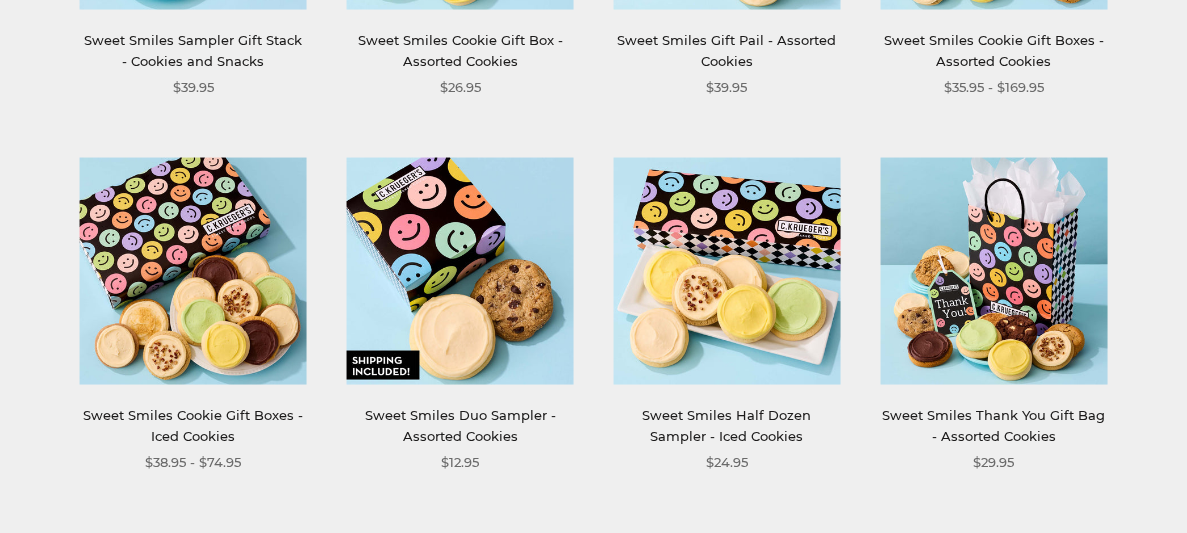 click at bounding box center (460, 271) 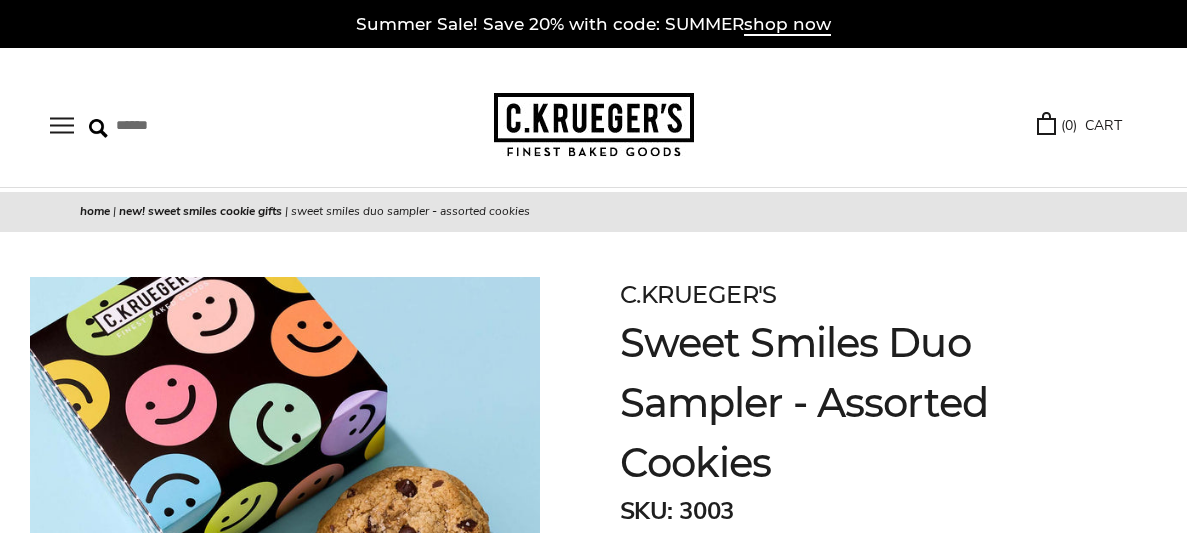 scroll, scrollTop: 0, scrollLeft: 0, axis: both 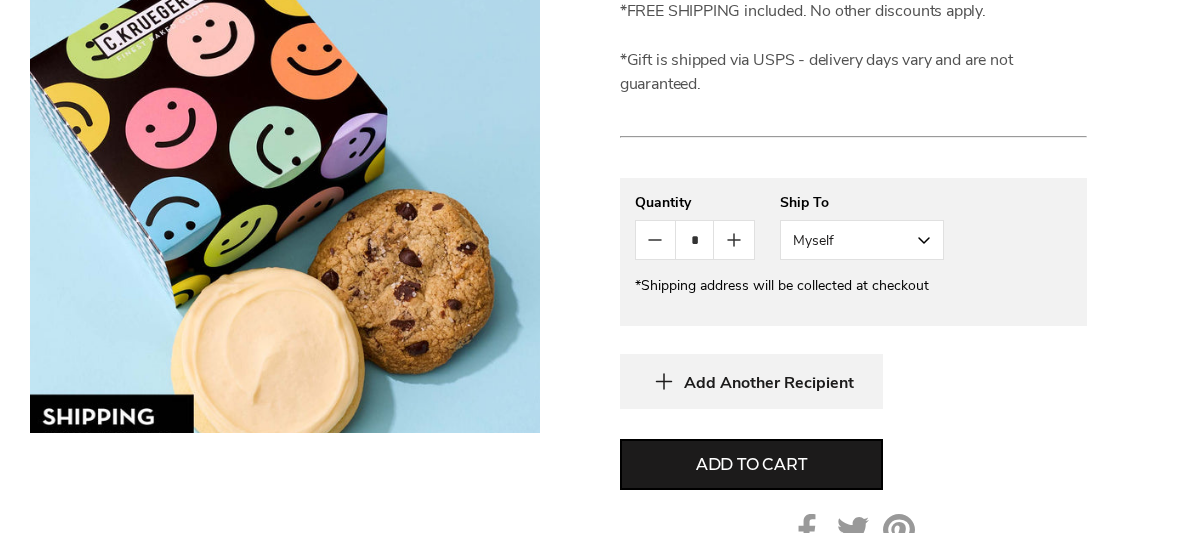 click on "Myself" at bounding box center (862, 240) 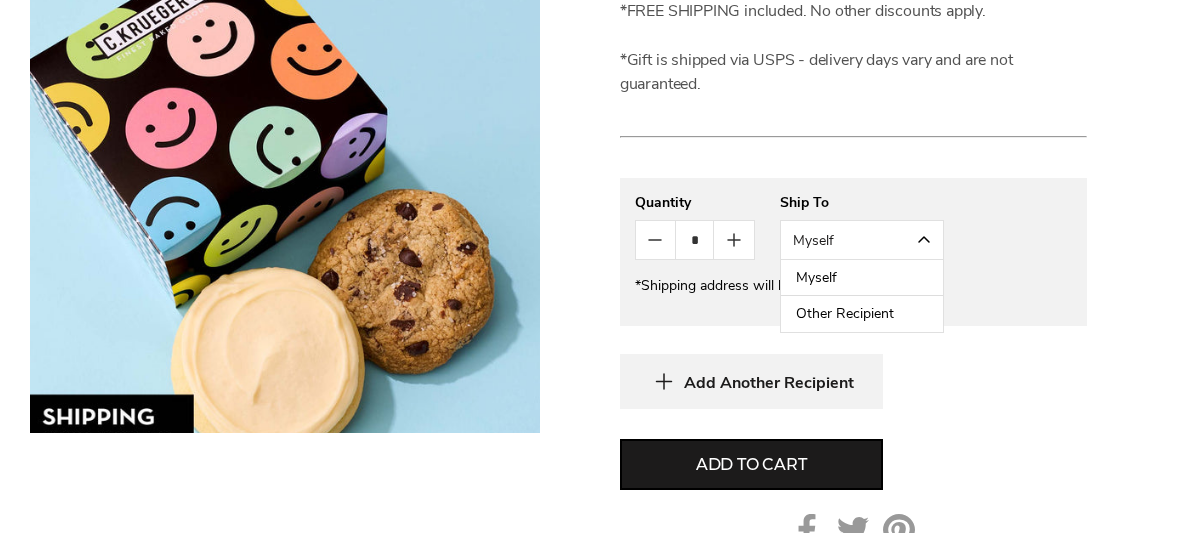 click on "Other Recipient" at bounding box center [862, 314] 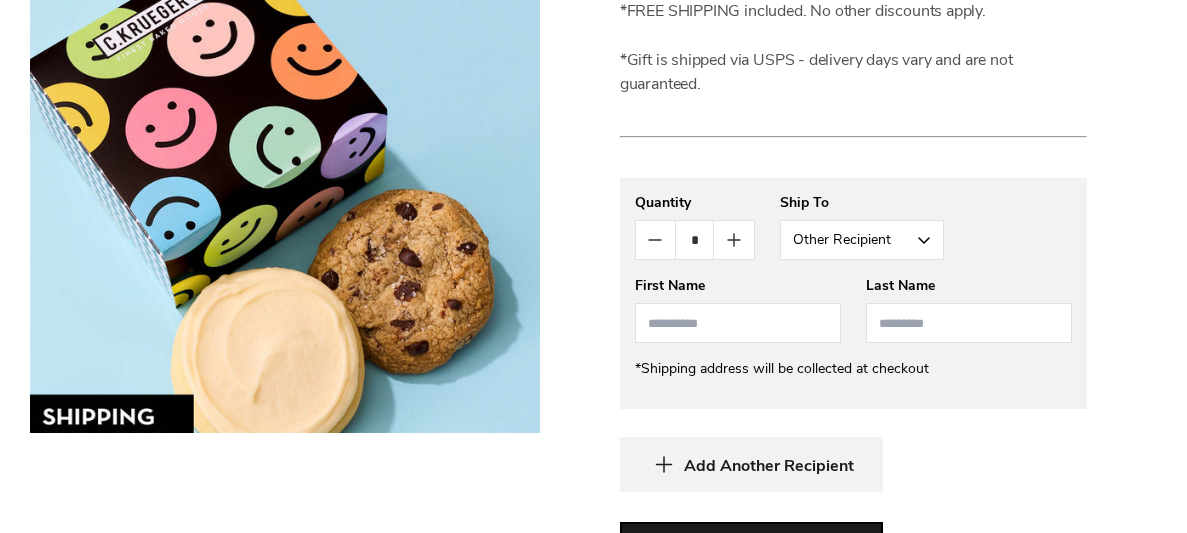 click at bounding box center (738, 323) 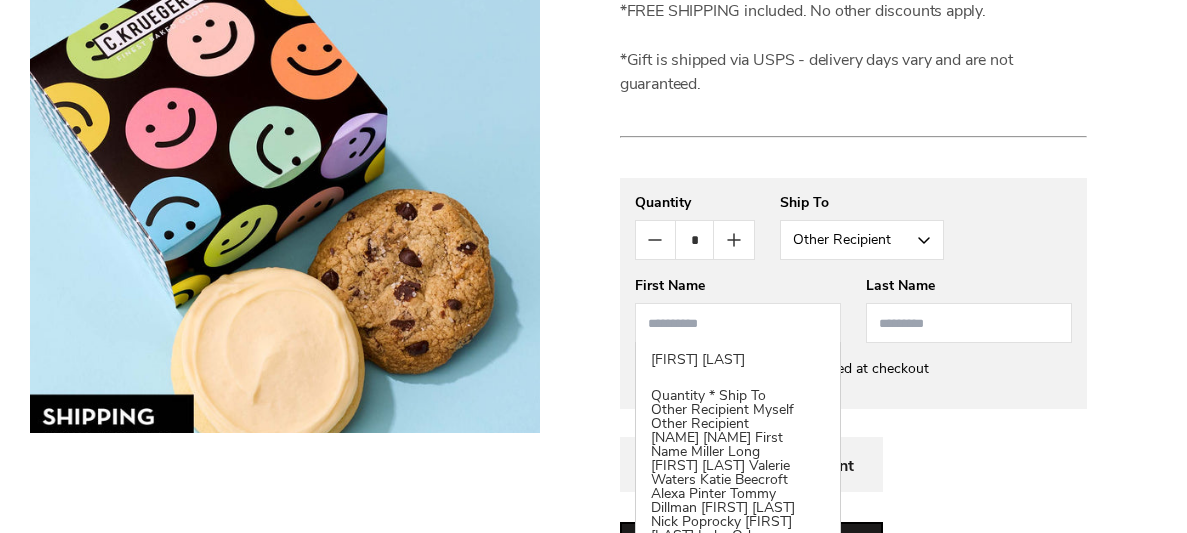 click at bounding box center (738, 323) 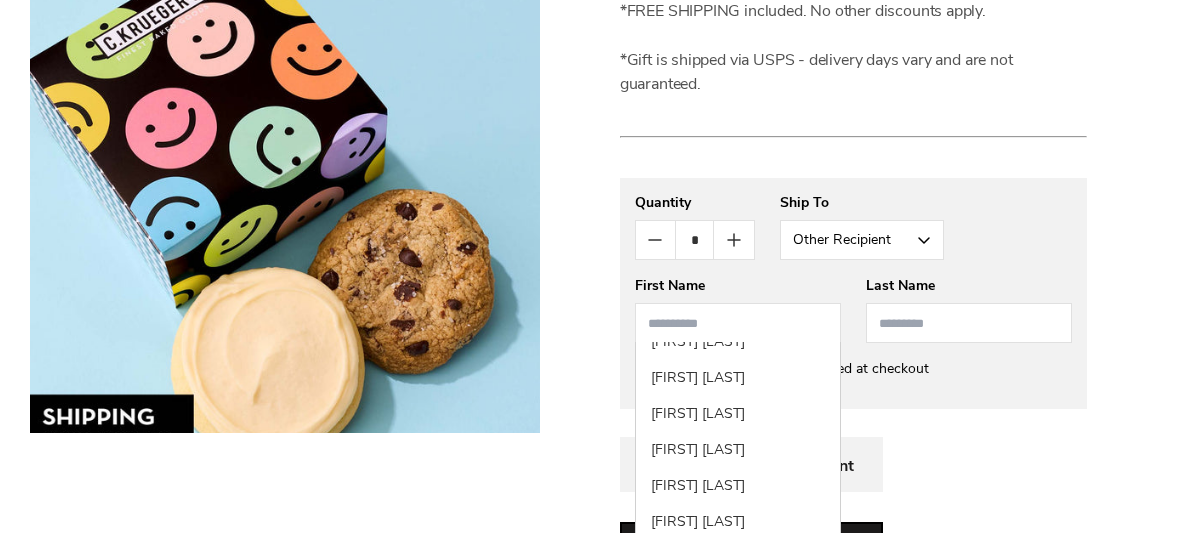 scroll, scrollTop: 492, scrollLeft: 0, axis: vertical 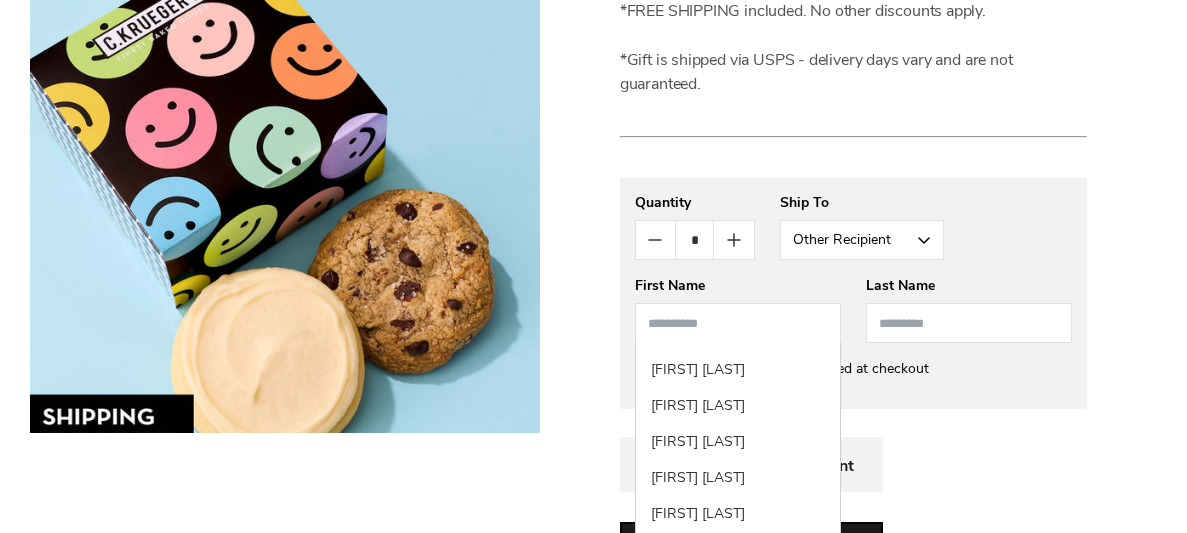 click at bounding box center (738, 323) 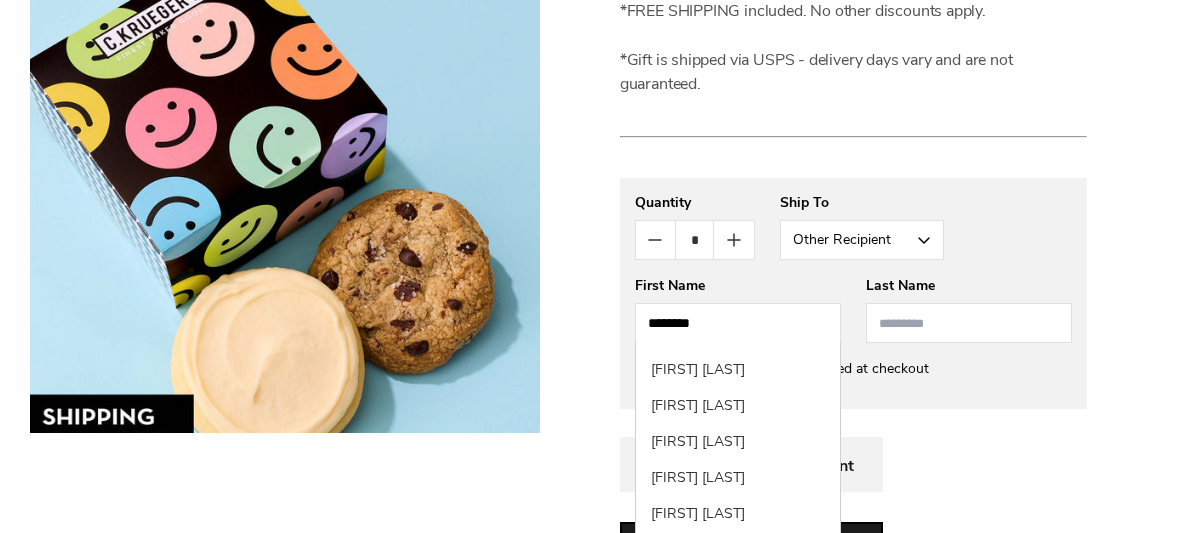 type on "********" 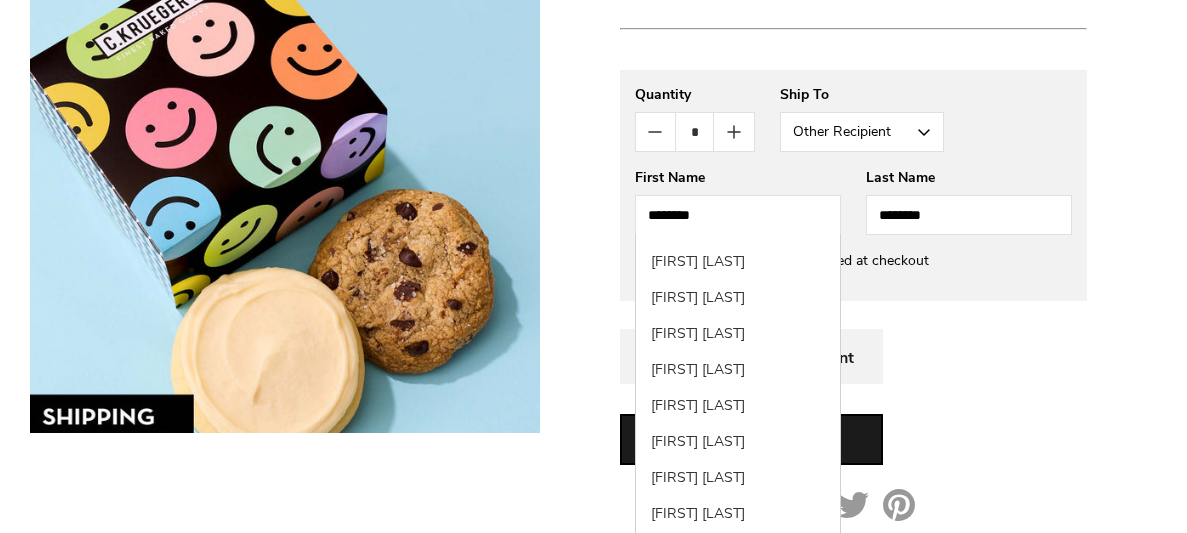 type on "********" 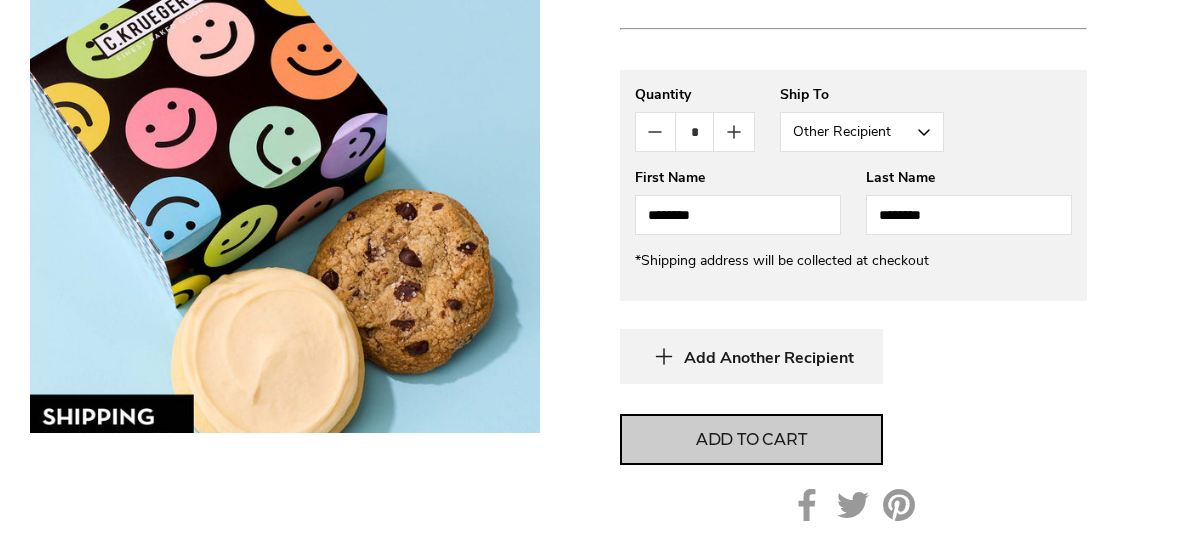 click on "Add to cart" at bounding box center (751, 440) 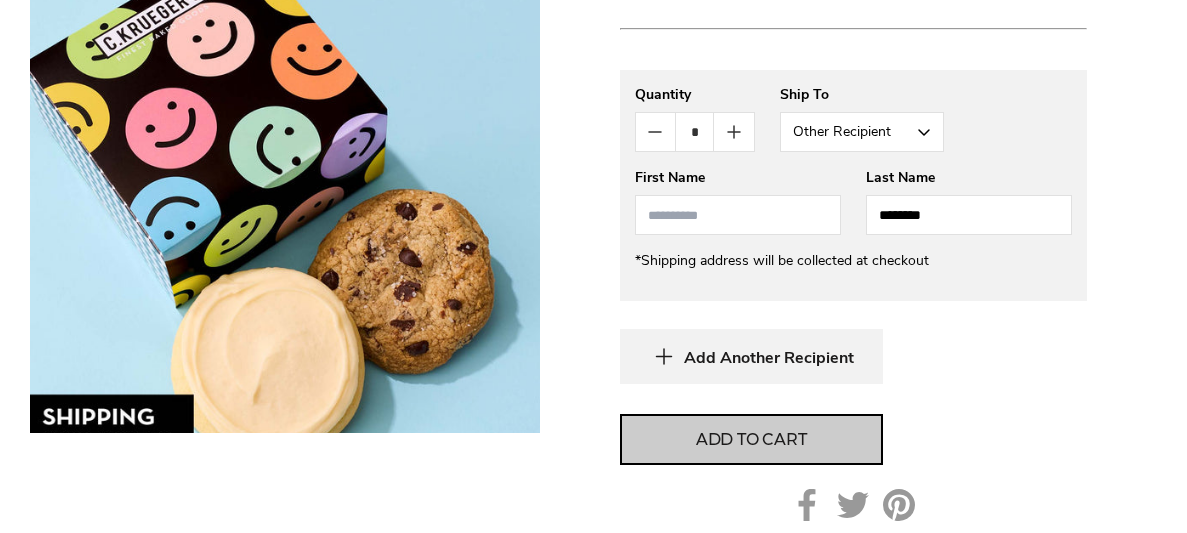 type 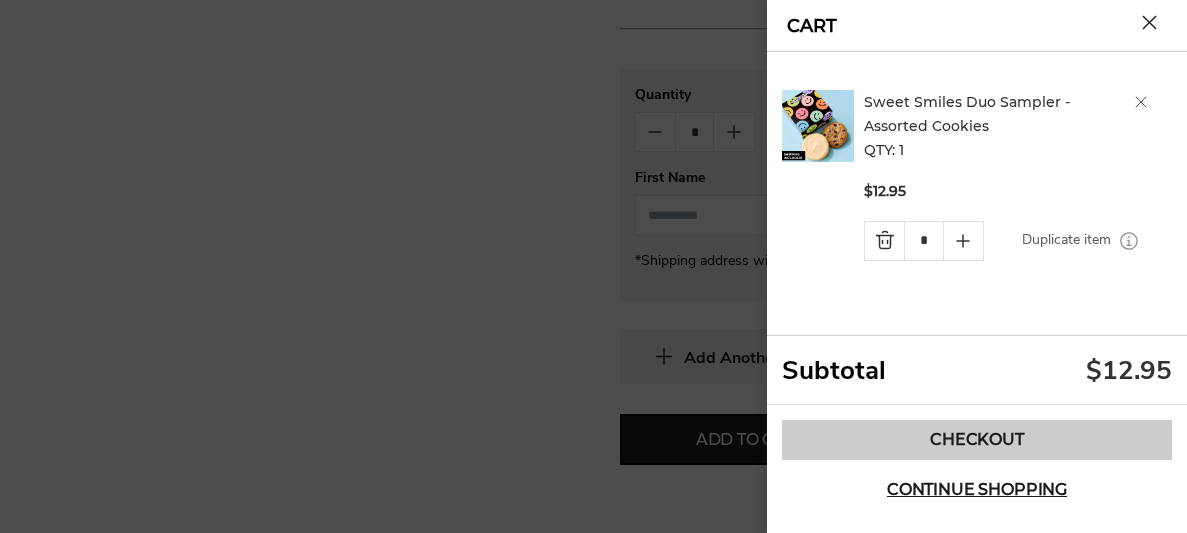 click on "Checkout" at bounding box center [977, 440] 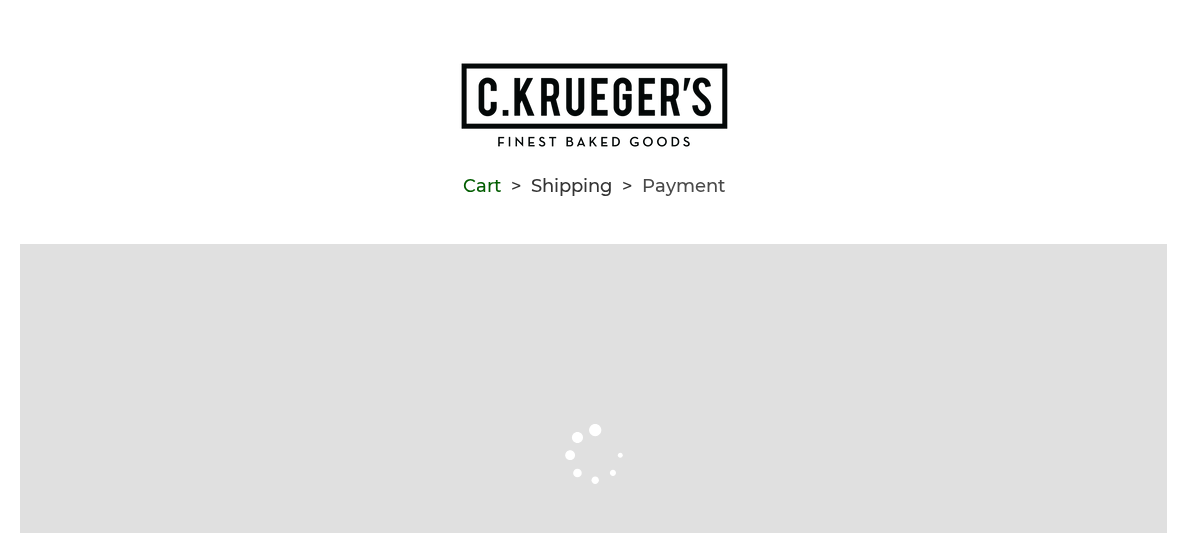 type on "**********" 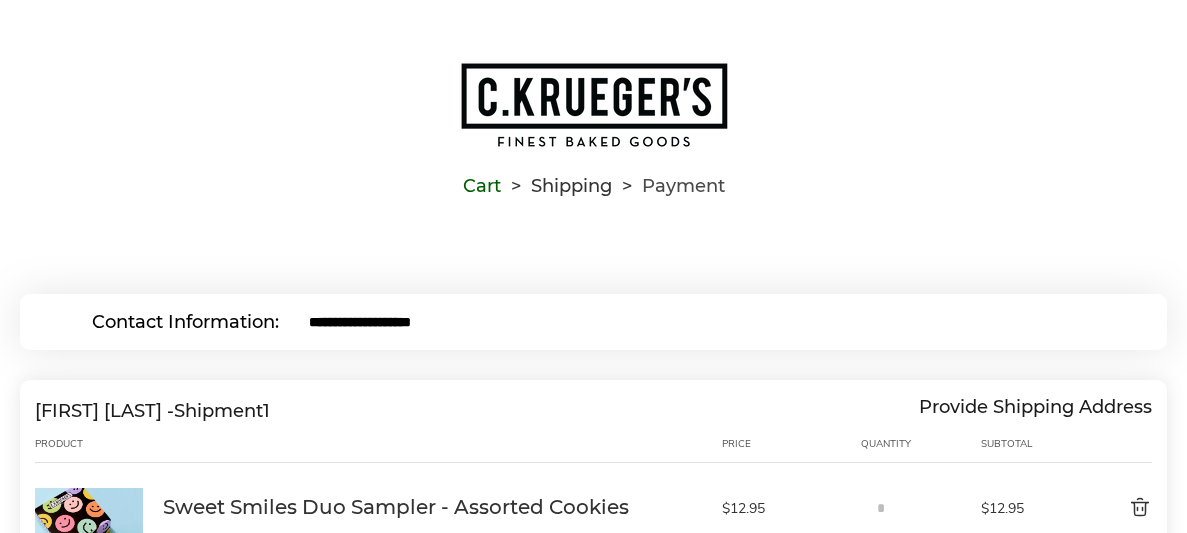 scroll, scrollTop: 0, scrollLeft: 0, axis: both 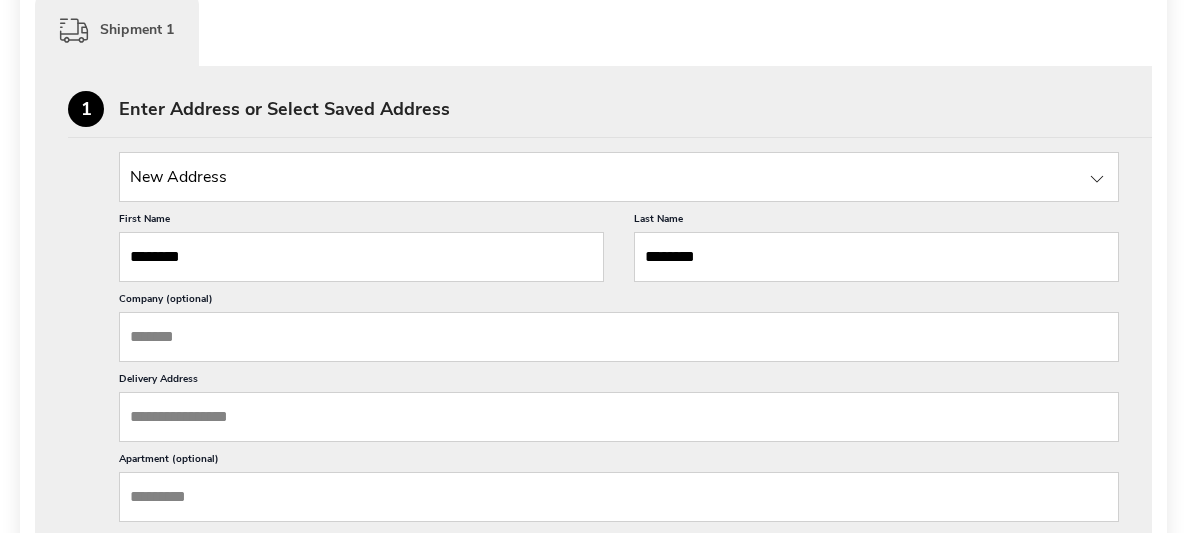 click at bounding box center (1097, 179) 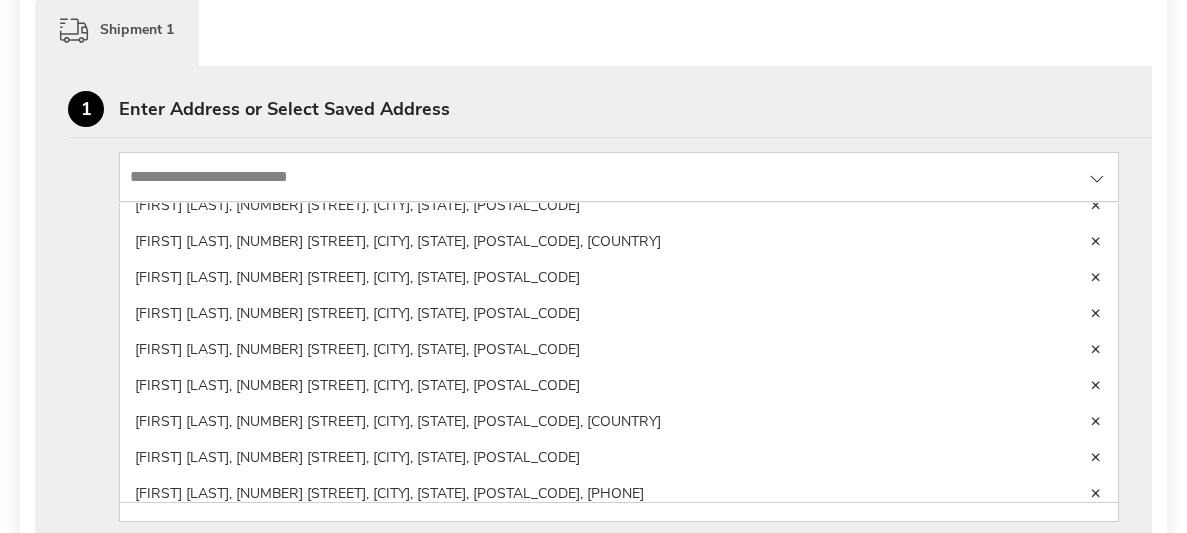 scroll, scrollTop: 680, scrollLeft: 0, axis: vertical 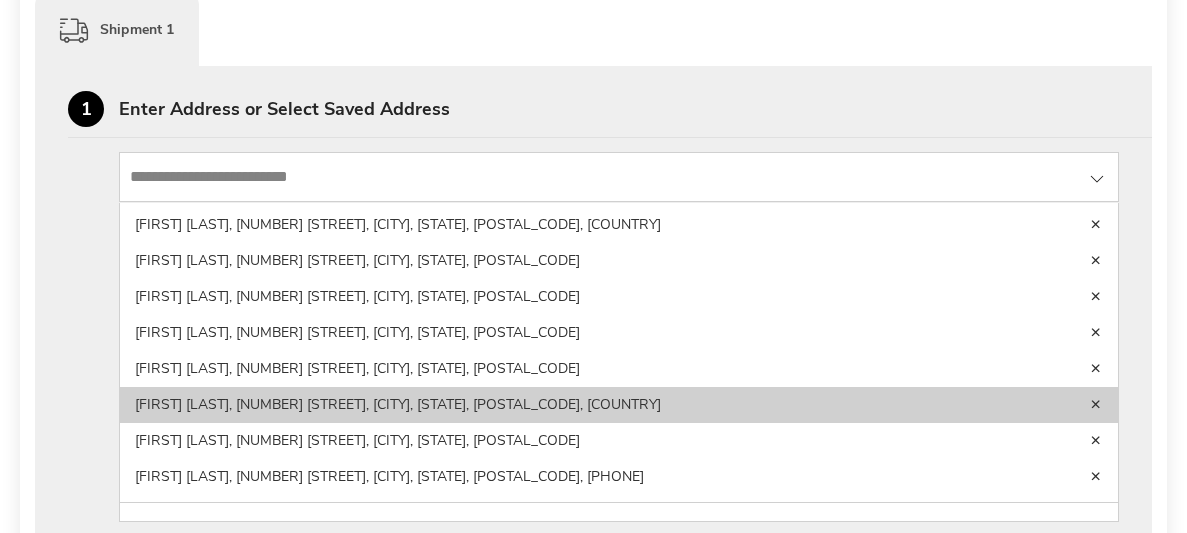 click on "[FIRST] [LAST], [NUMBER] [STREET], [CITY], [STATE], [POSTAL_CODE], [COUNTRY]" 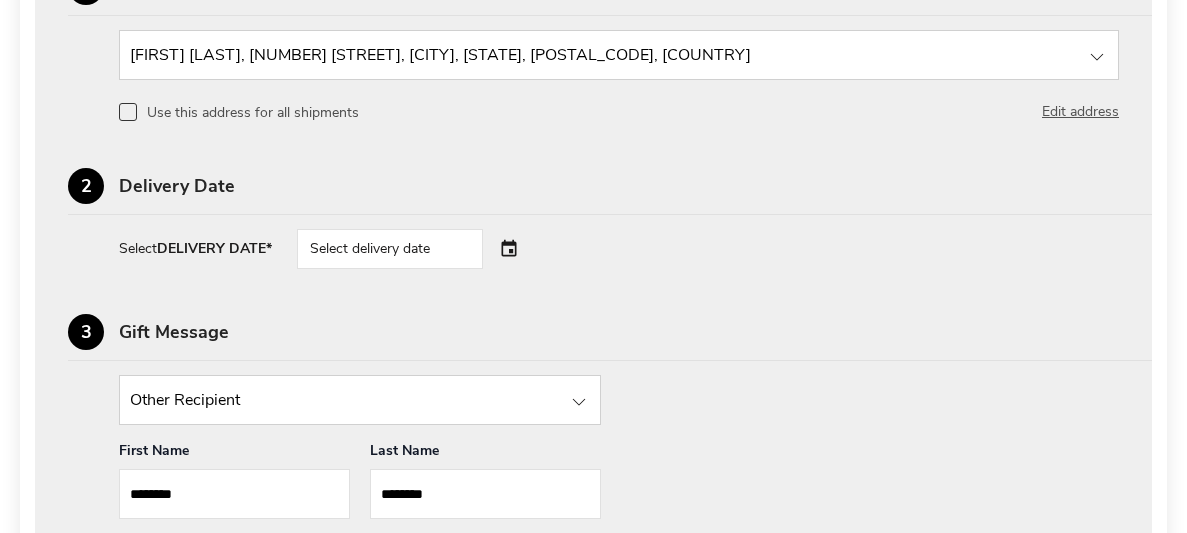 scroll, scrollTop: 753, scrollLeft: 0, axis: vertical 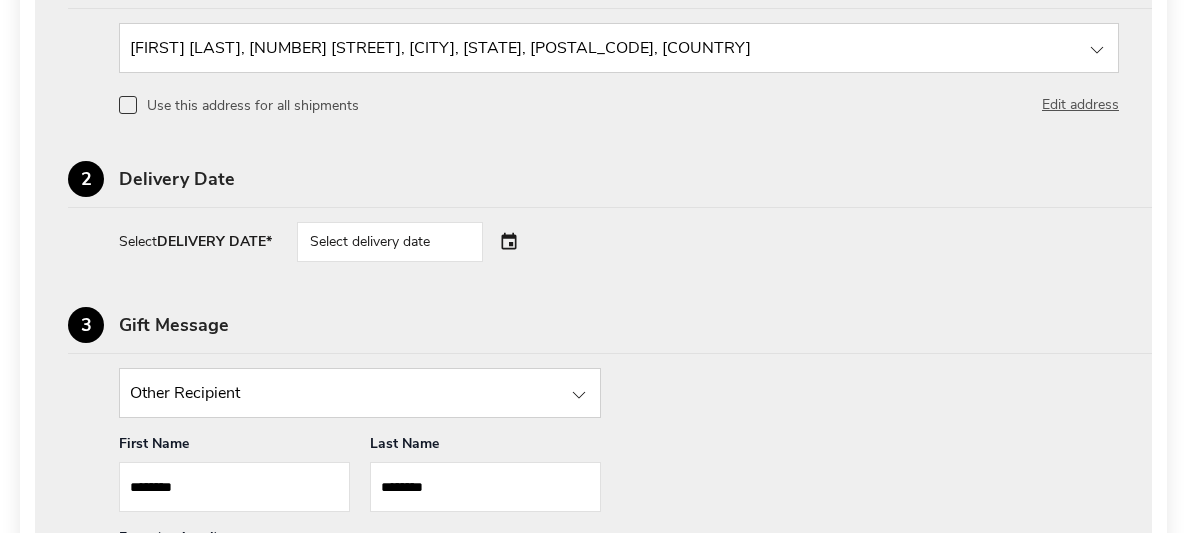 click on "Select delivery date" at bounding box center (418, 242) 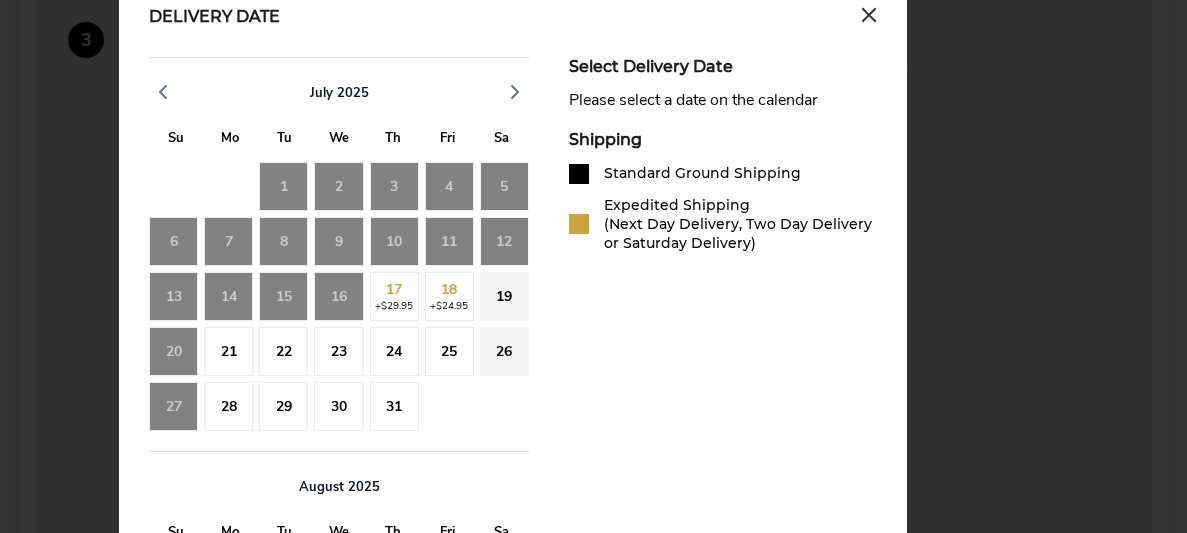 scroll, scrollTop: 1048, scrollLeft: 0, axis: vertical 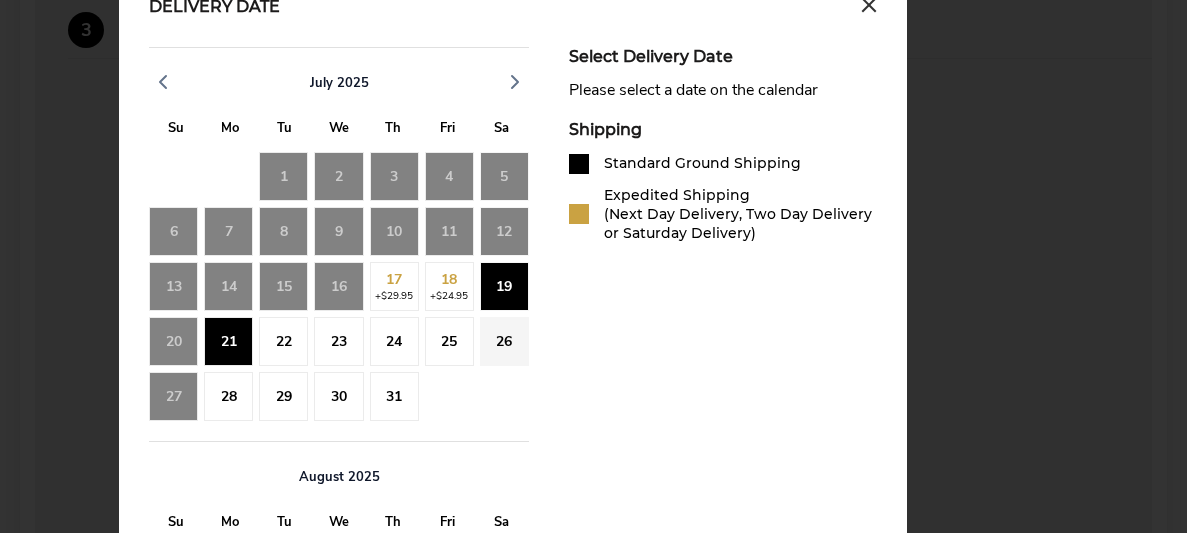 click on "19" 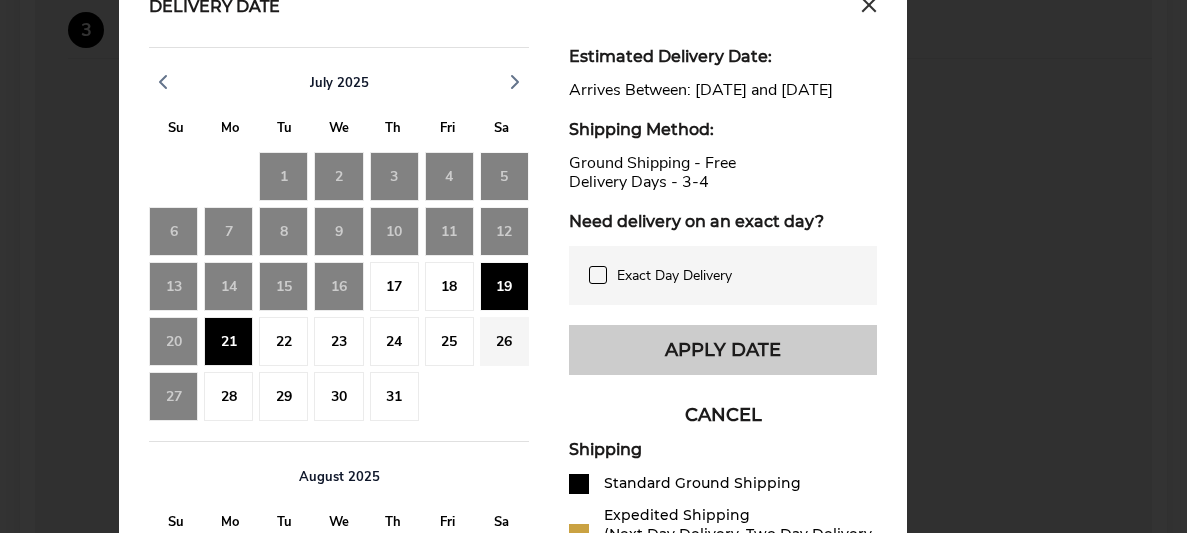 click on "Apply Date" at bounding box center (723, 350) 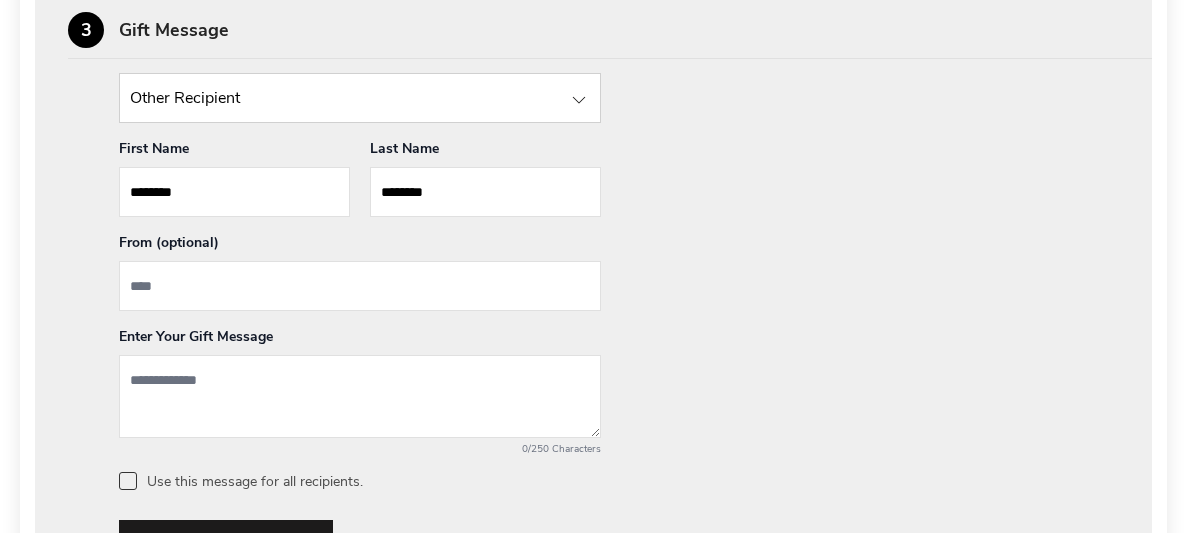 click at bounding box center (360, 286) 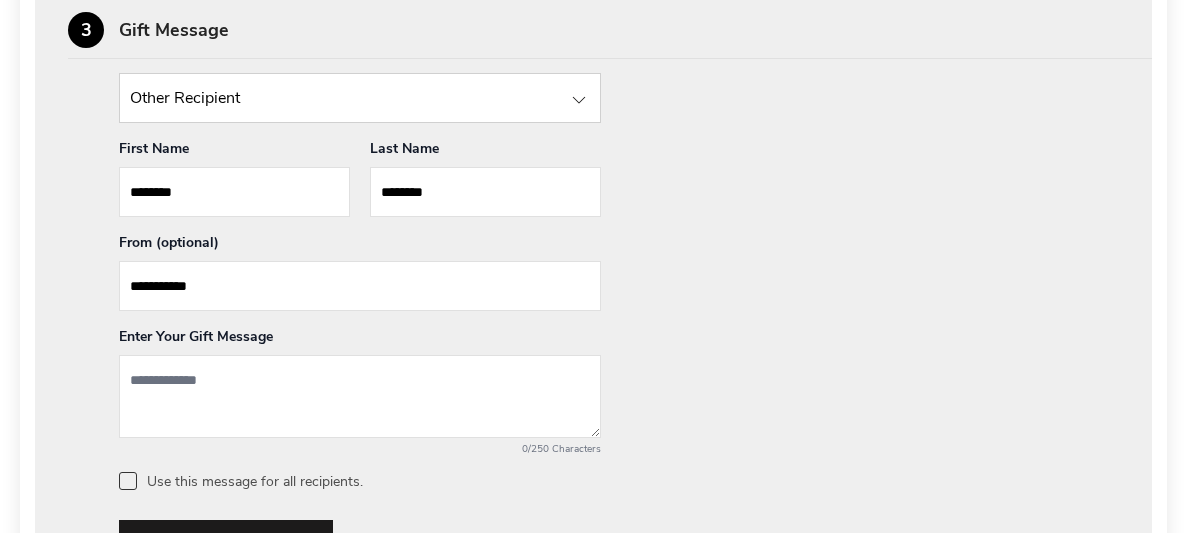 type on "**********" 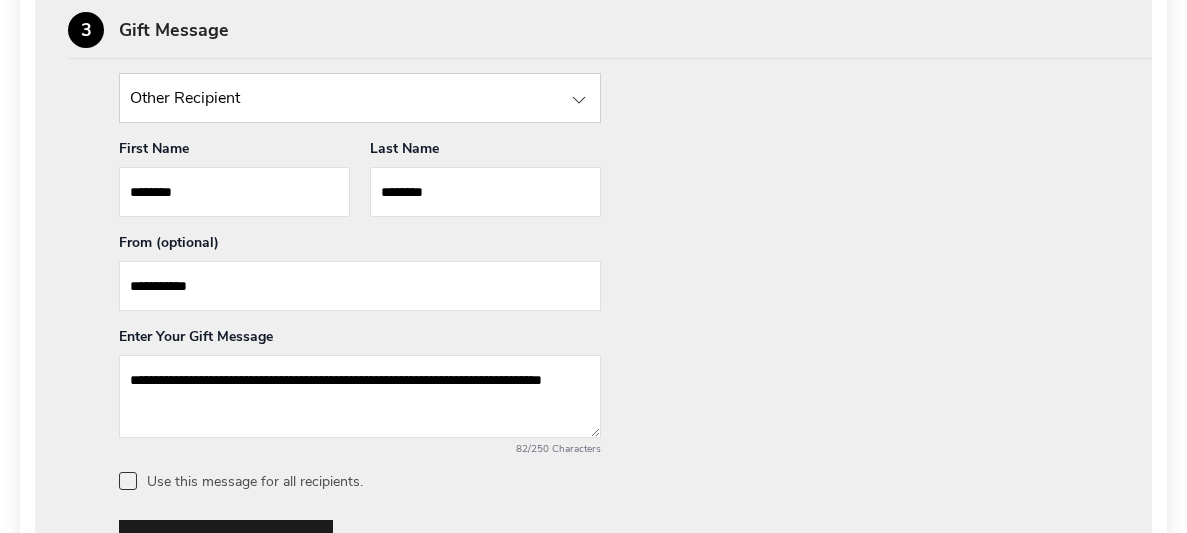 type on "**********" 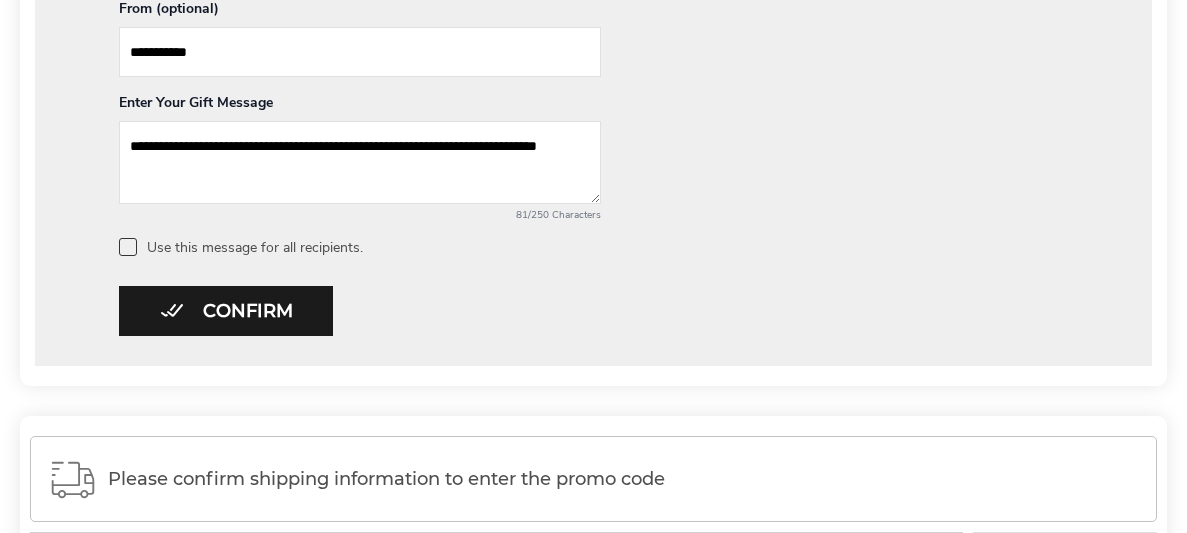 scroll, scrollTop: 1286, scrollLeft: 0, axis: vertical 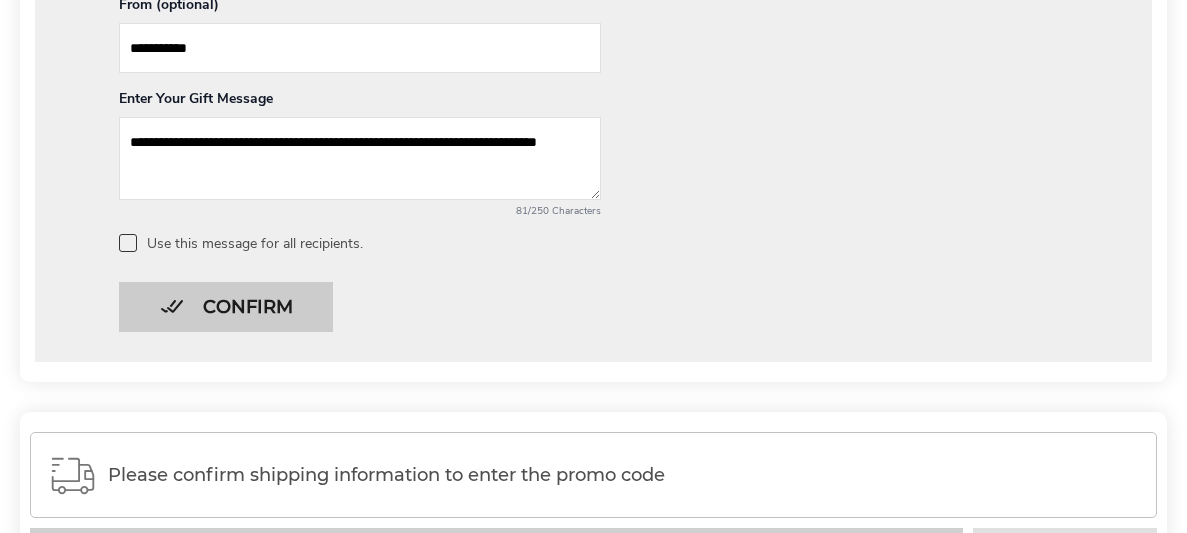 click on "Confirm" at bounding box center [226, 307] 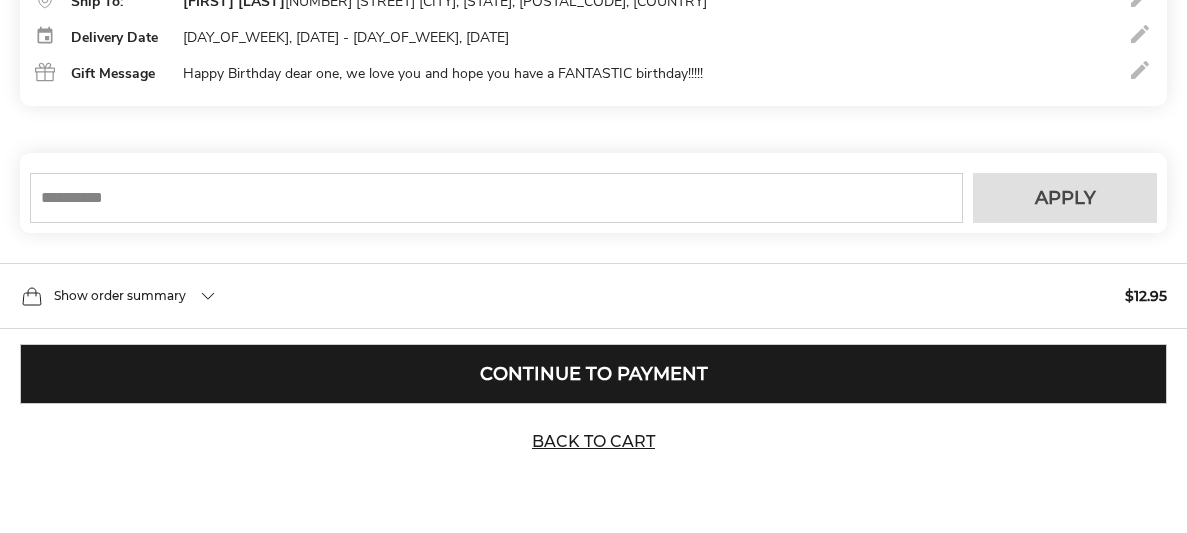 click on "Continue to Payment" at bounding box center (593, 374) 